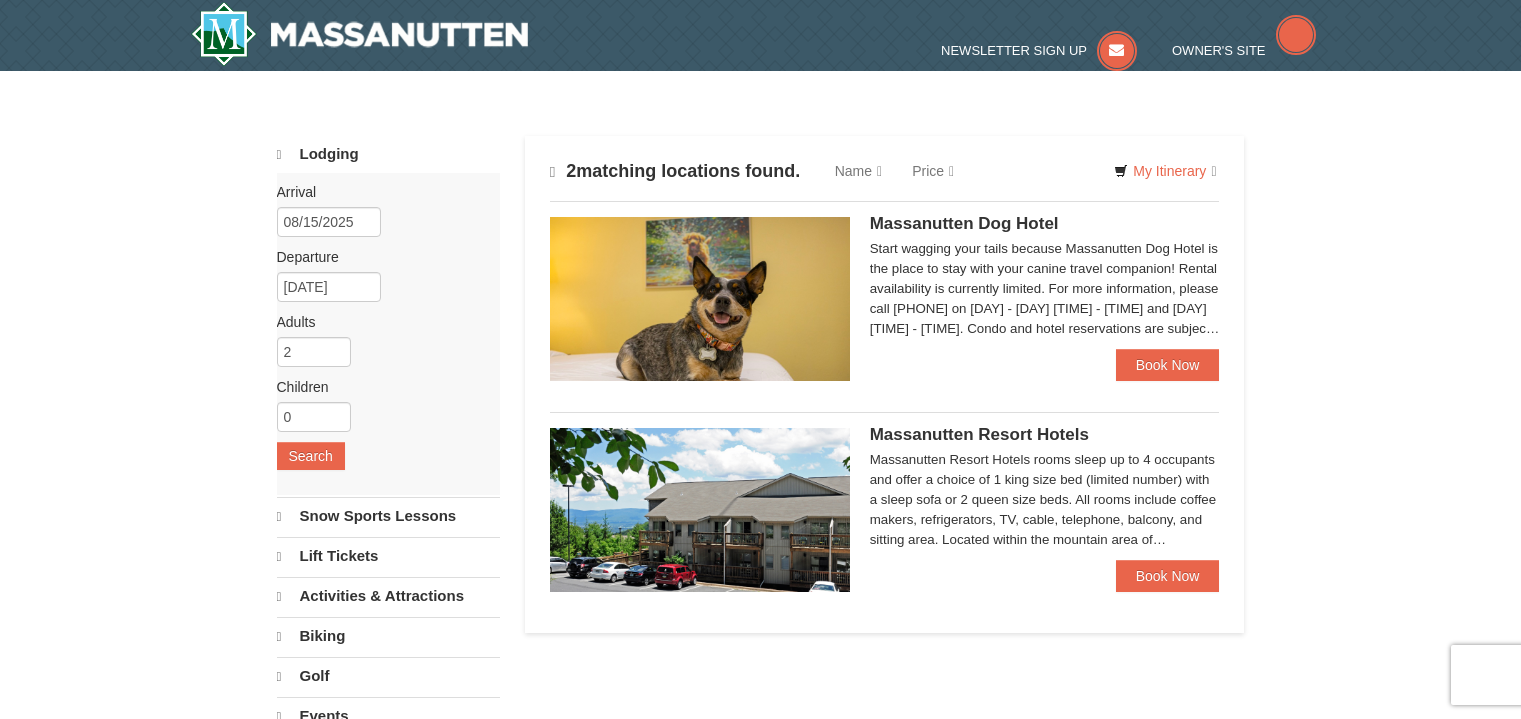 scroll, scrollTop: 0, scrollLeft: 0, axis: both 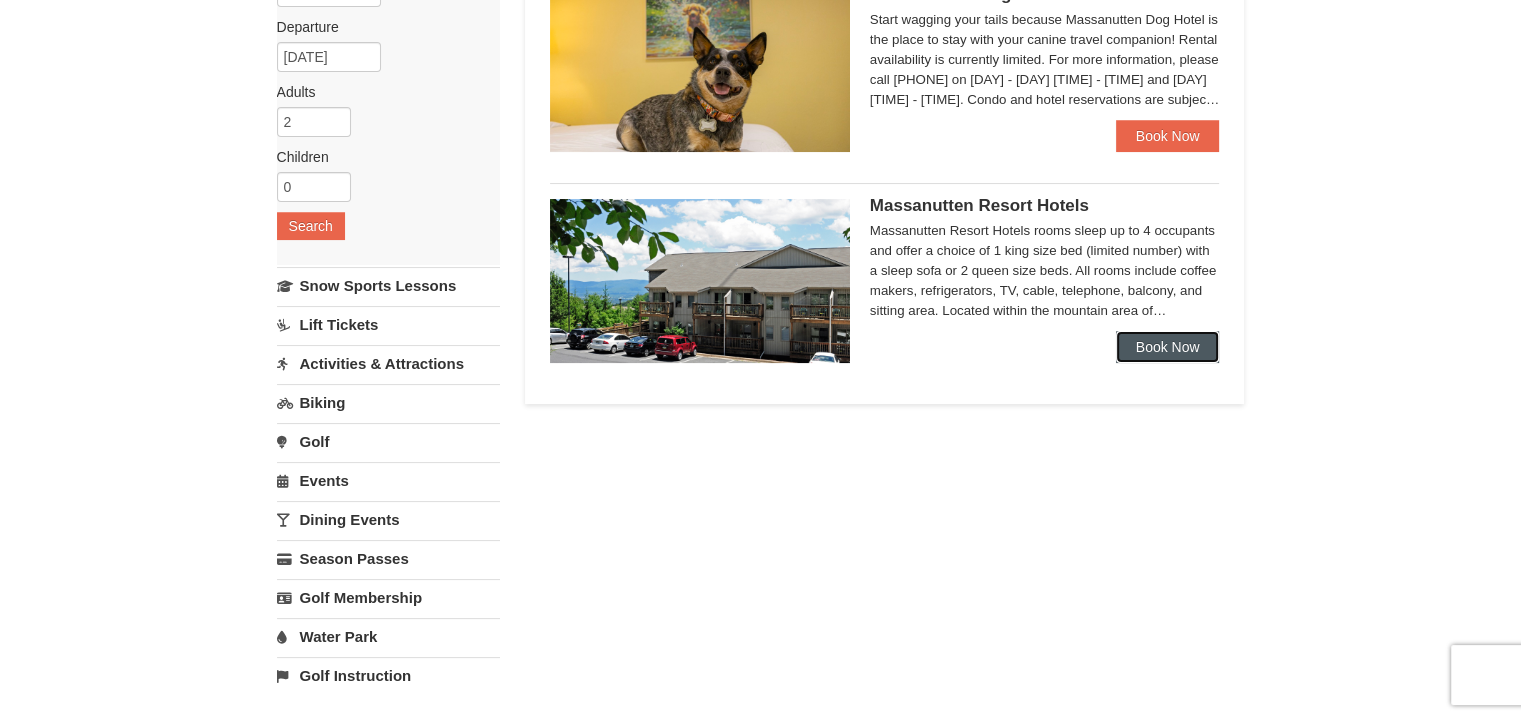 click on "Book Now" at bounding box center [1168, 347] 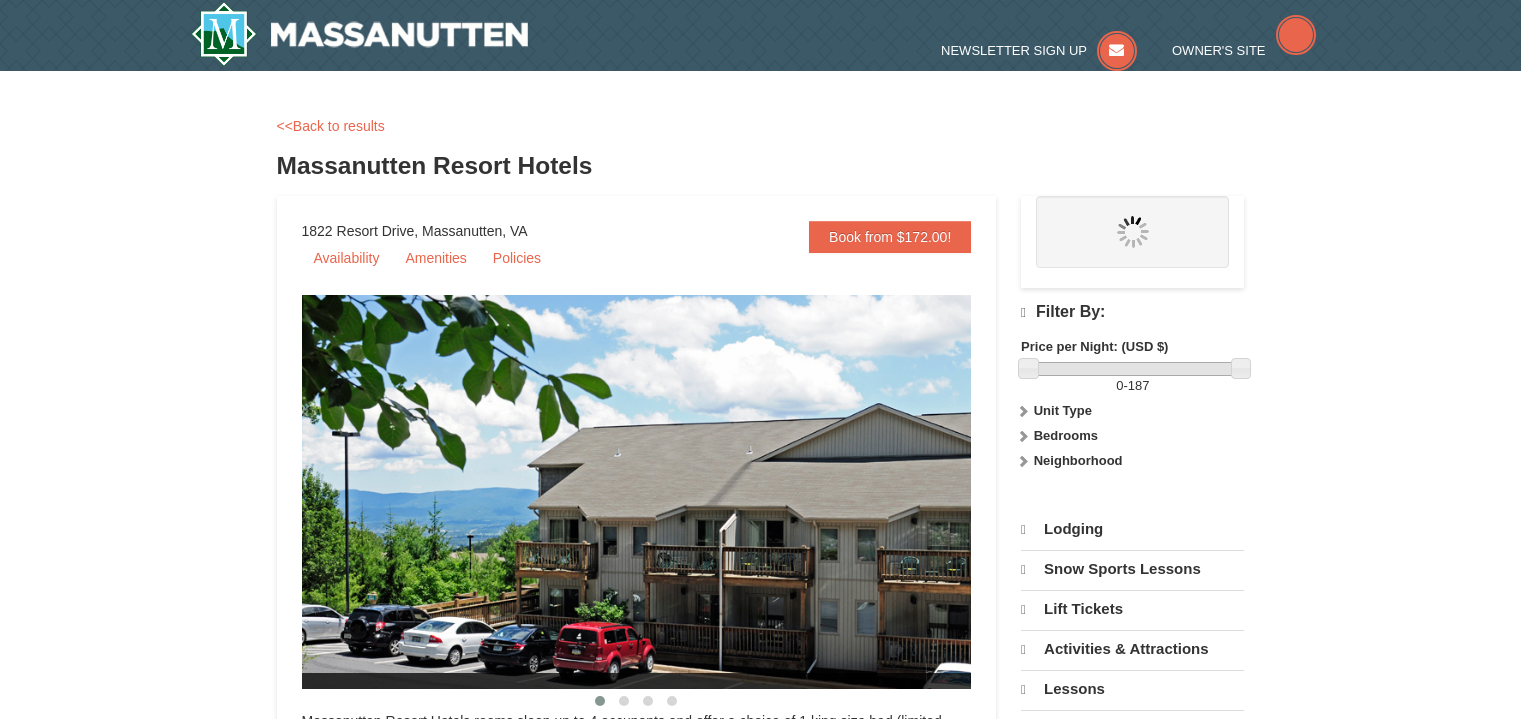 scroll, scrollTop: 0, scrollLeft: 0, axis: both 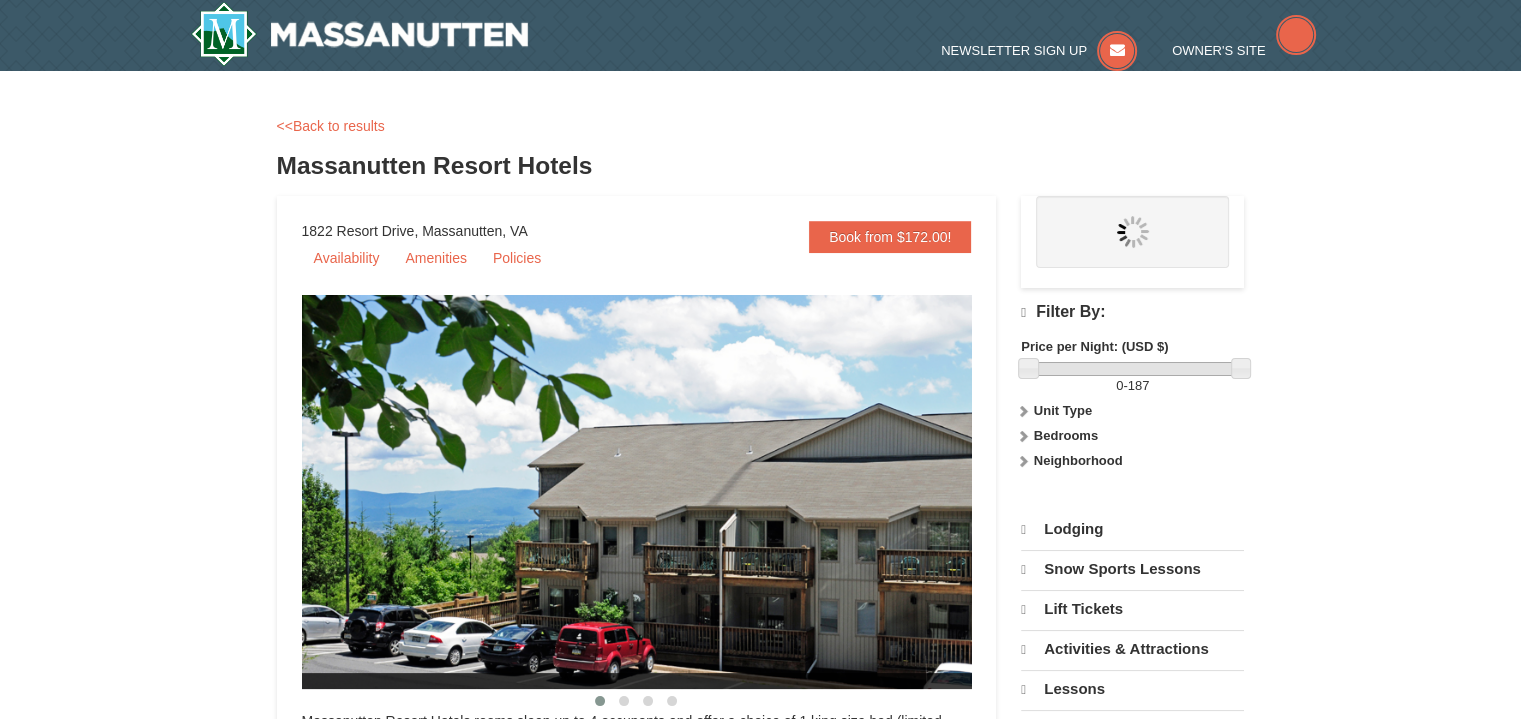 select on "8" 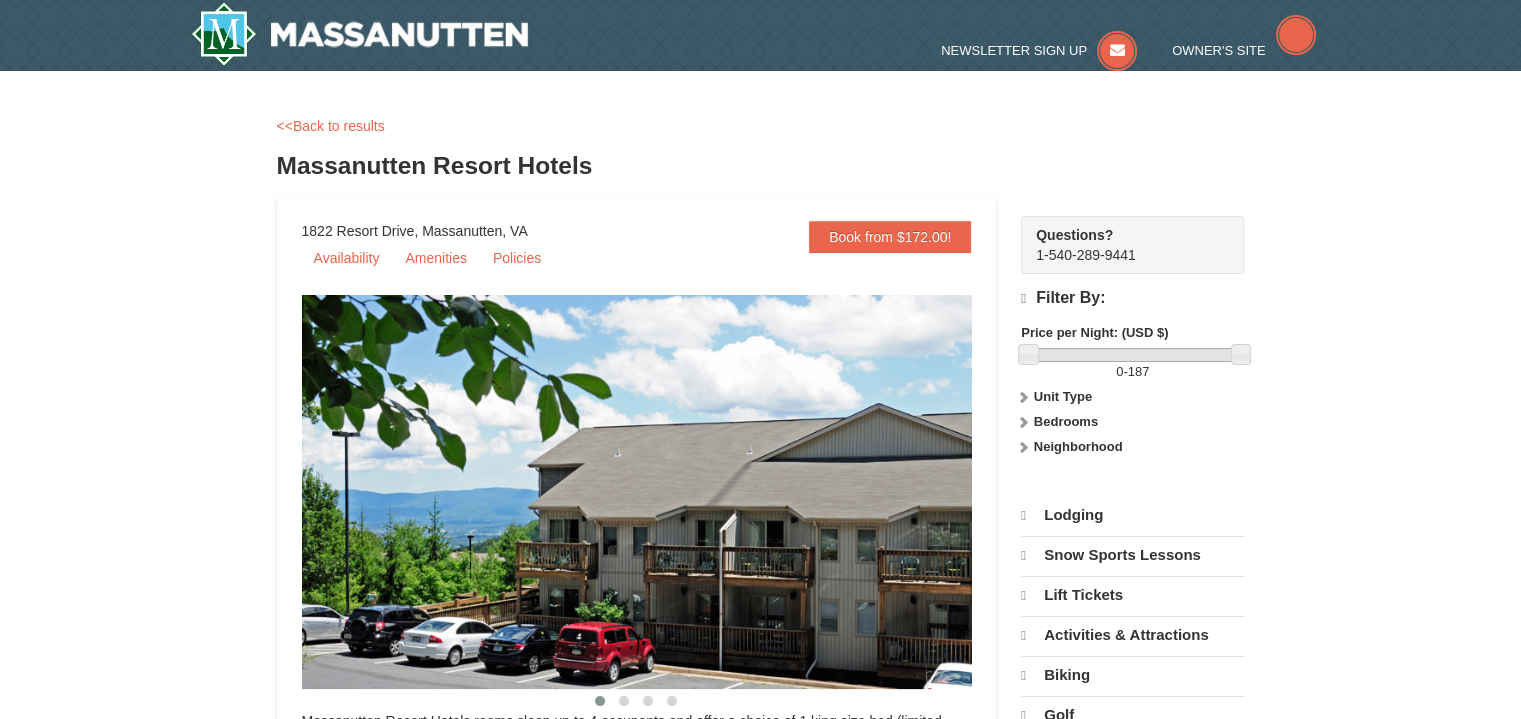 scroll, scrollTop: 0, scrollLeft: 0, axis: both 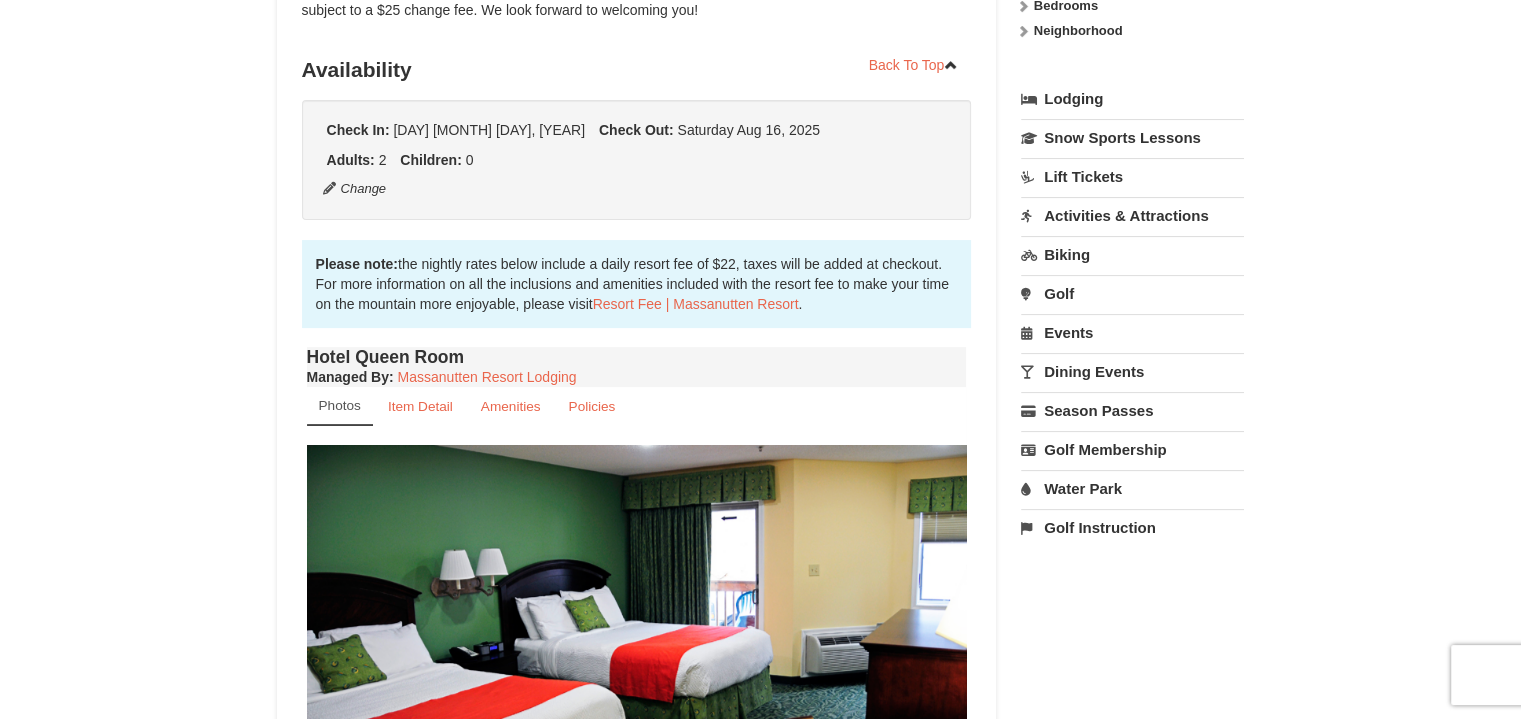 click on "Golf" at bounding box center (1132, 293) 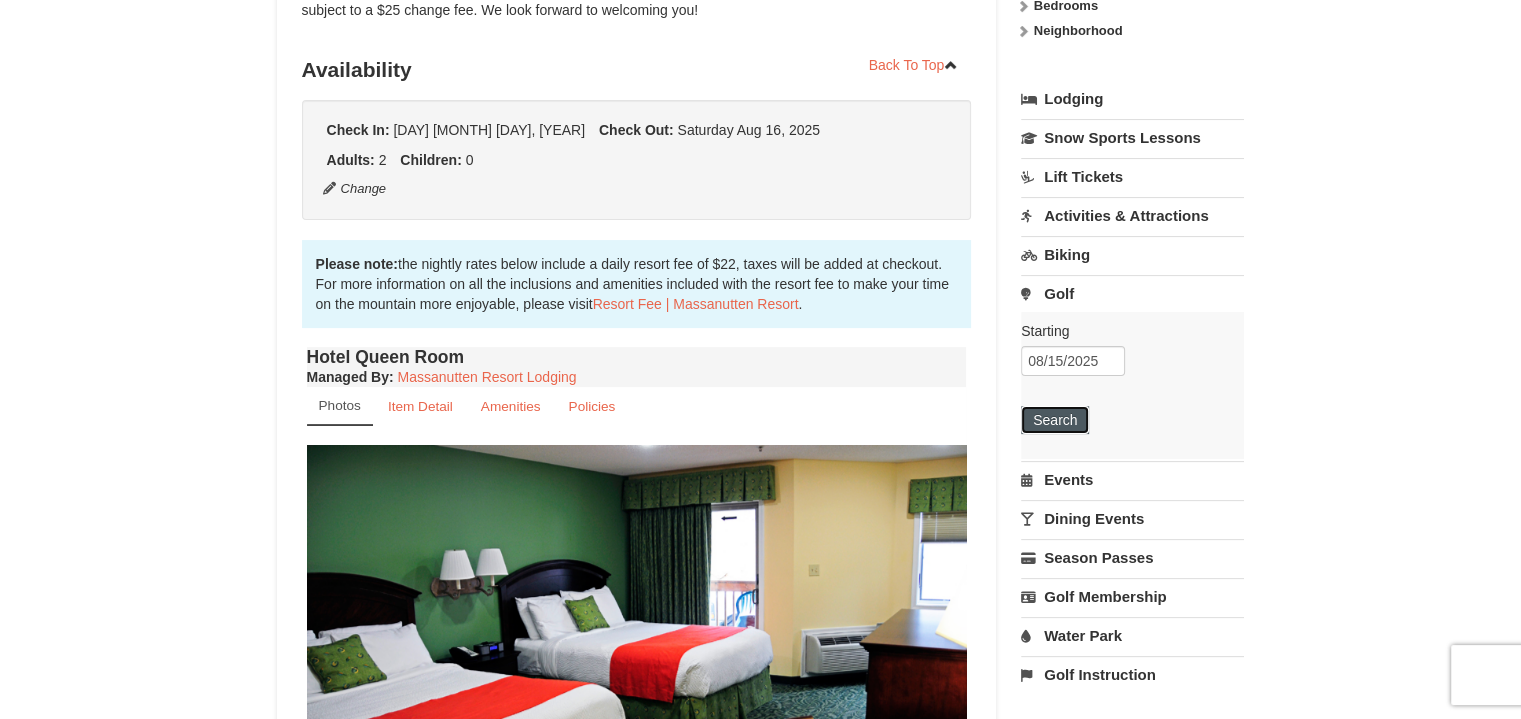 click on "Search" at bounding box center [1055, 420] 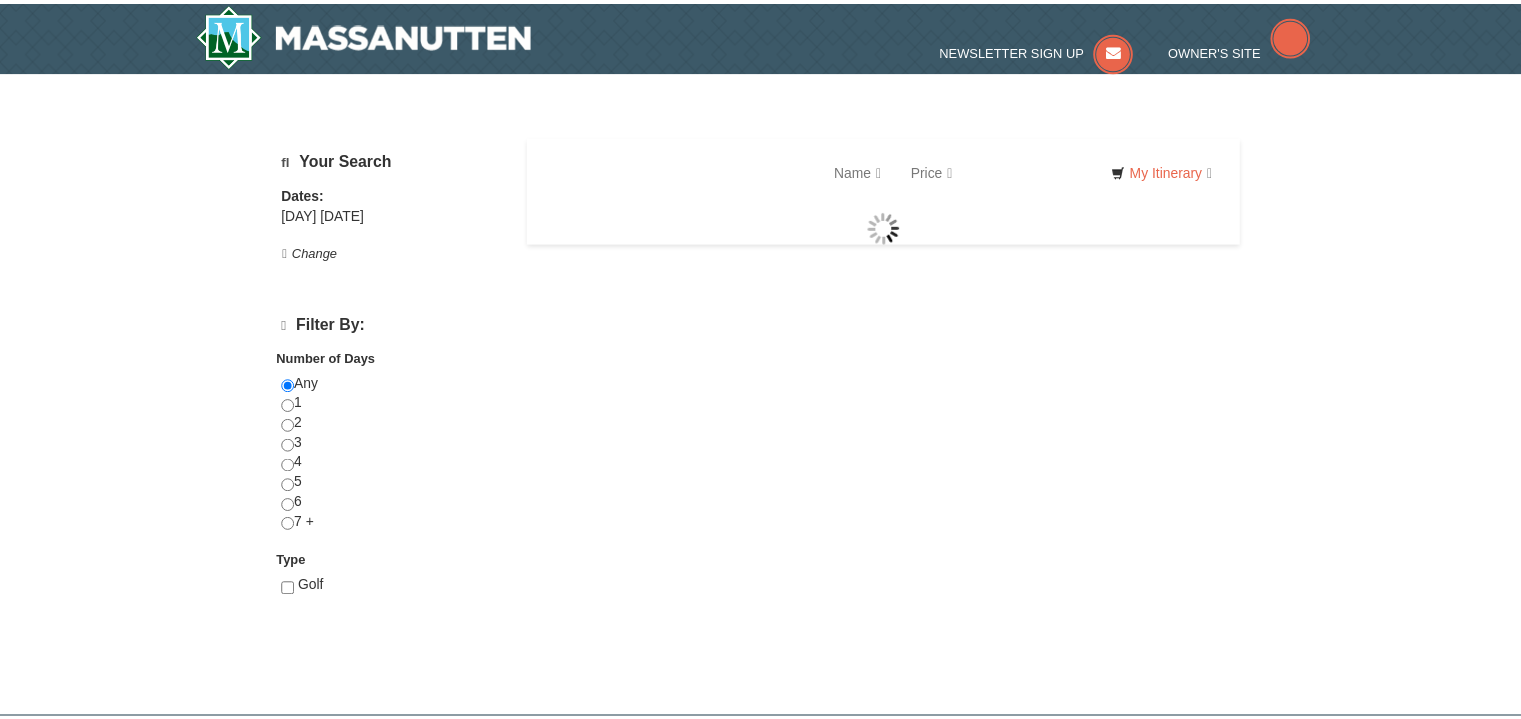 scroll, scrollTop: 0, scrollLeft: 0, axis: both 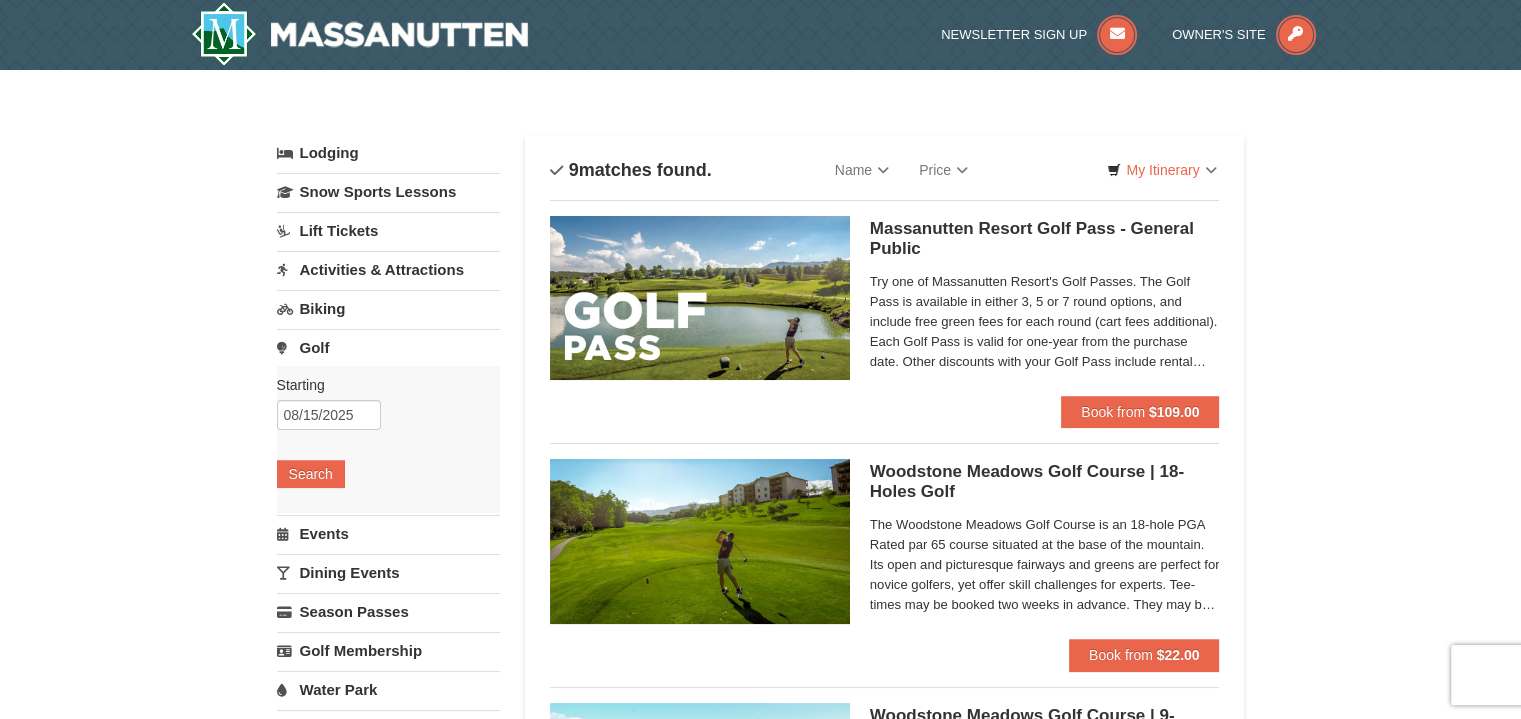 click on "Massanutten Resort Golf Pass - General Public  Woodstone Meadows Golf Course" at bounding box center [1045, 239] 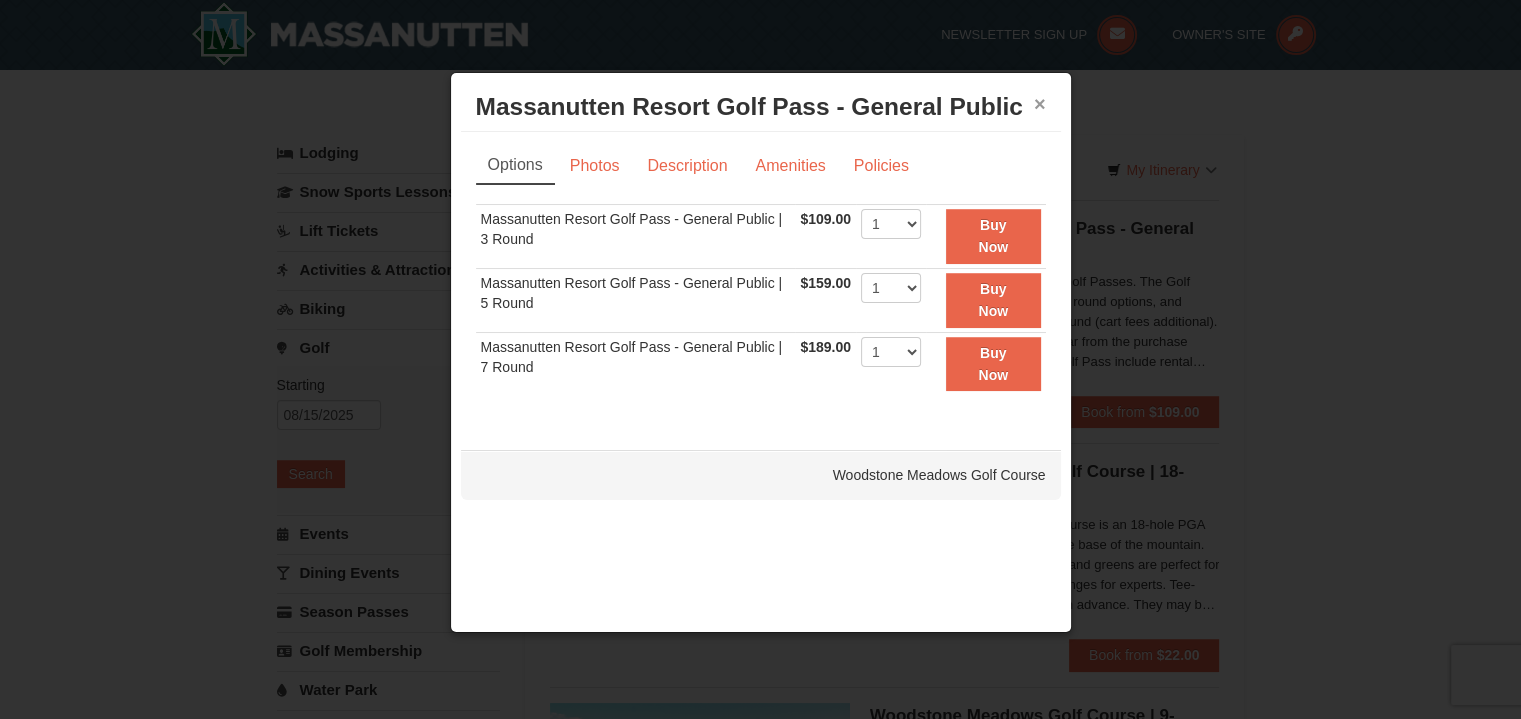 click on "×" at bounding box center [1040, 104] 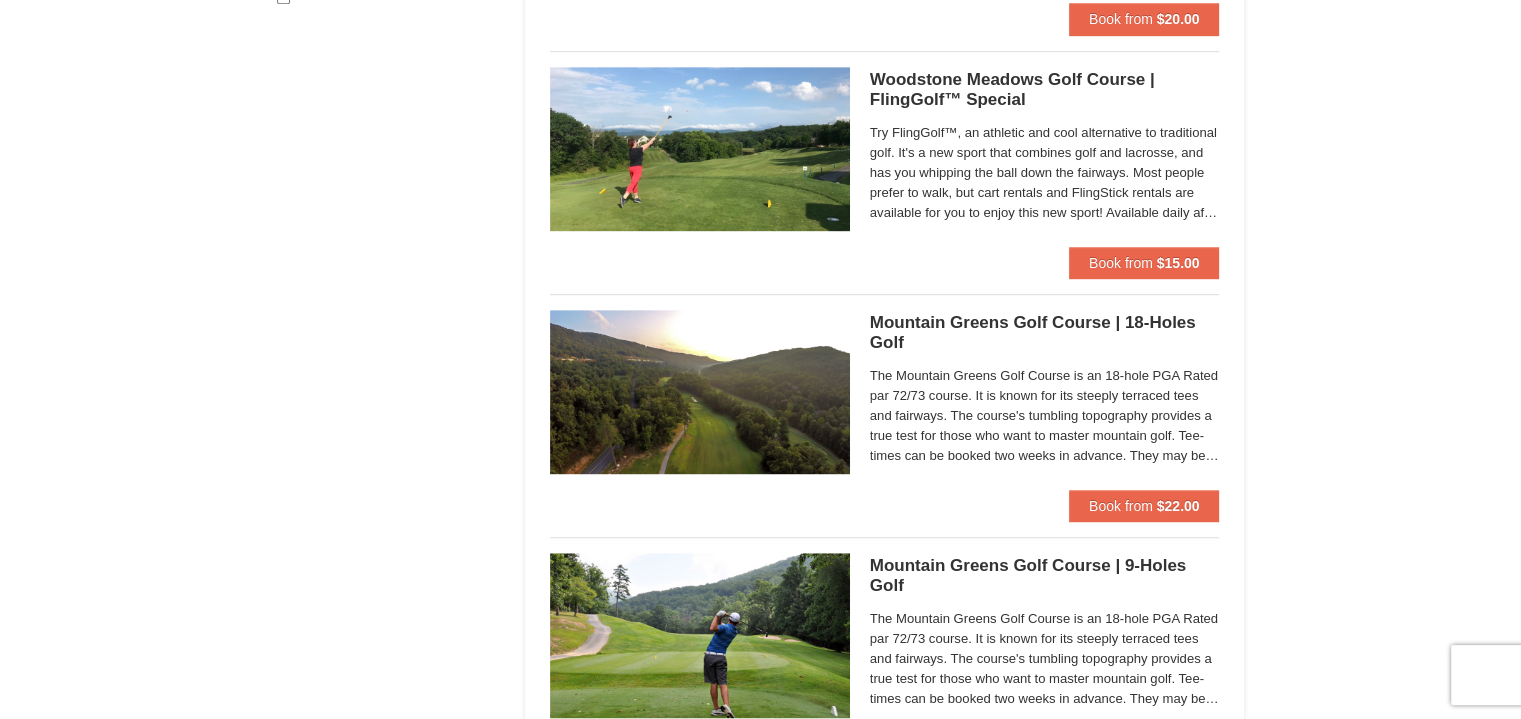 scroll, scrollTop: 1122, scrollLeft: 0, axis: vertical 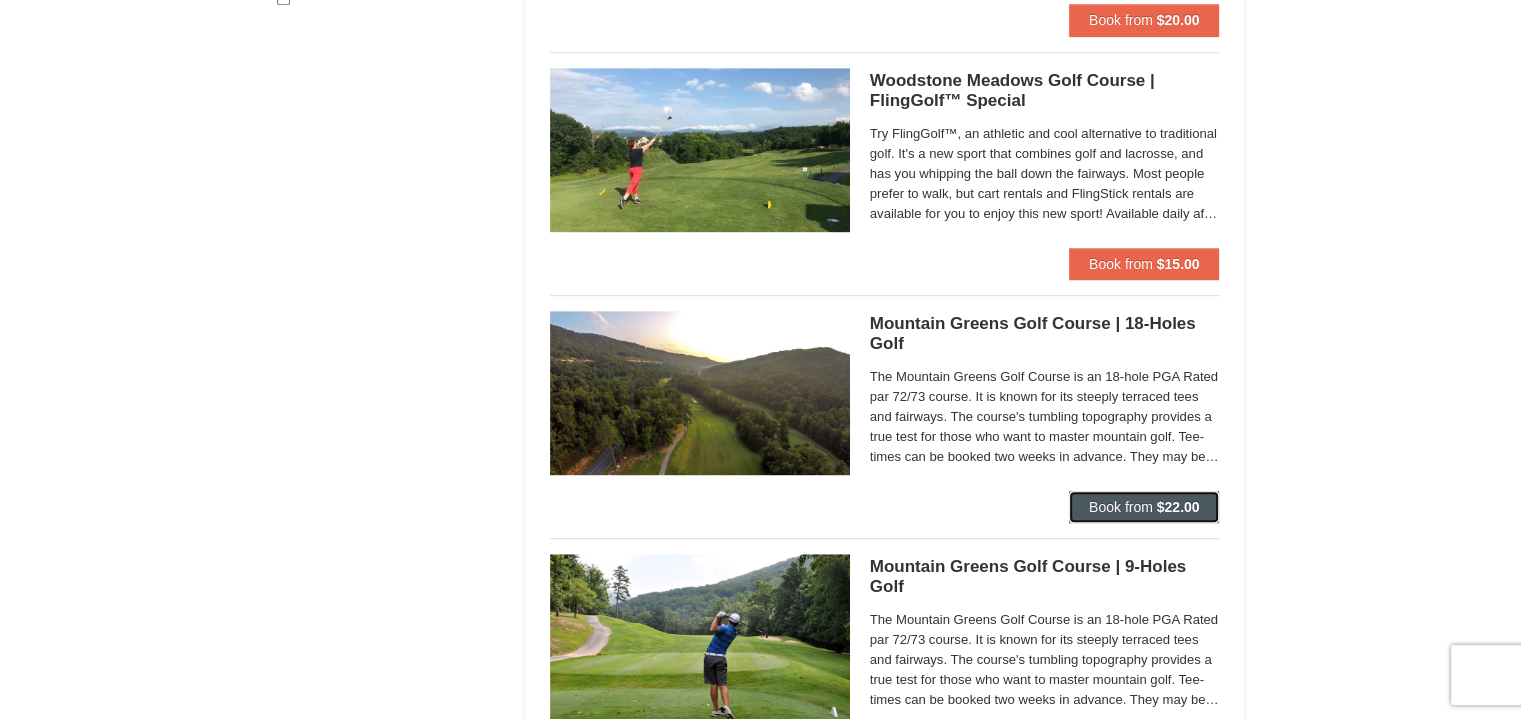 click on "Book from" at bounding box center (1121, 507) 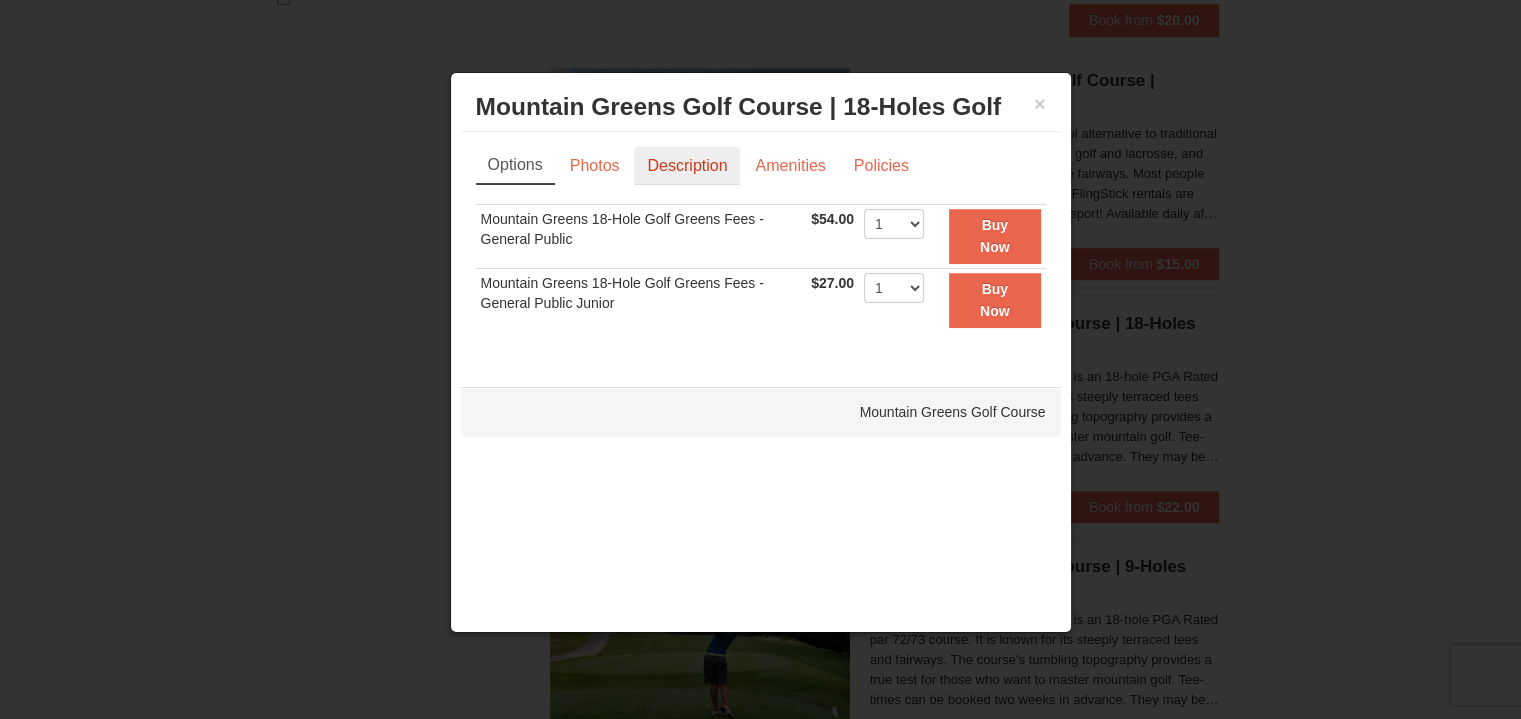 click on "Description" at bounding box center [687, 166] 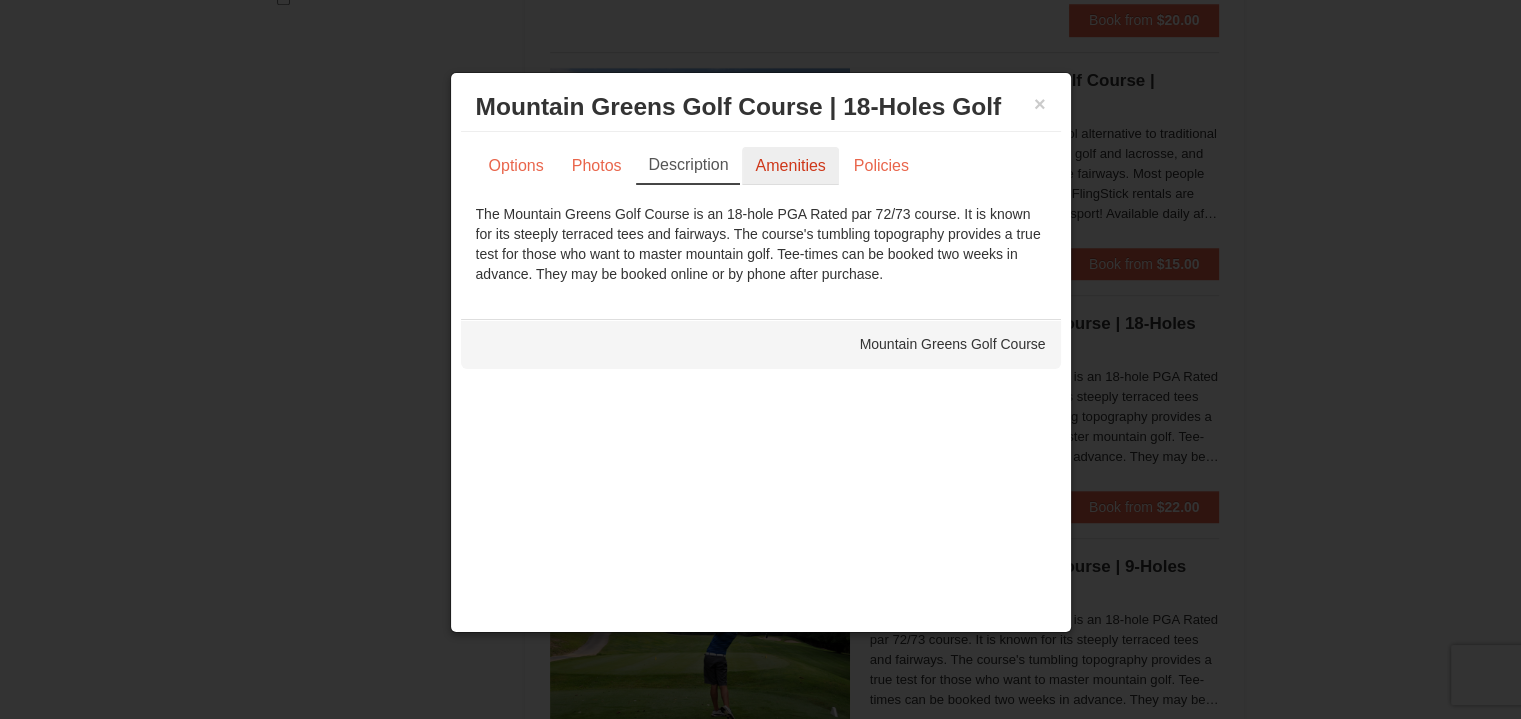 click on "Amenities" at bounding box center (790, 166) 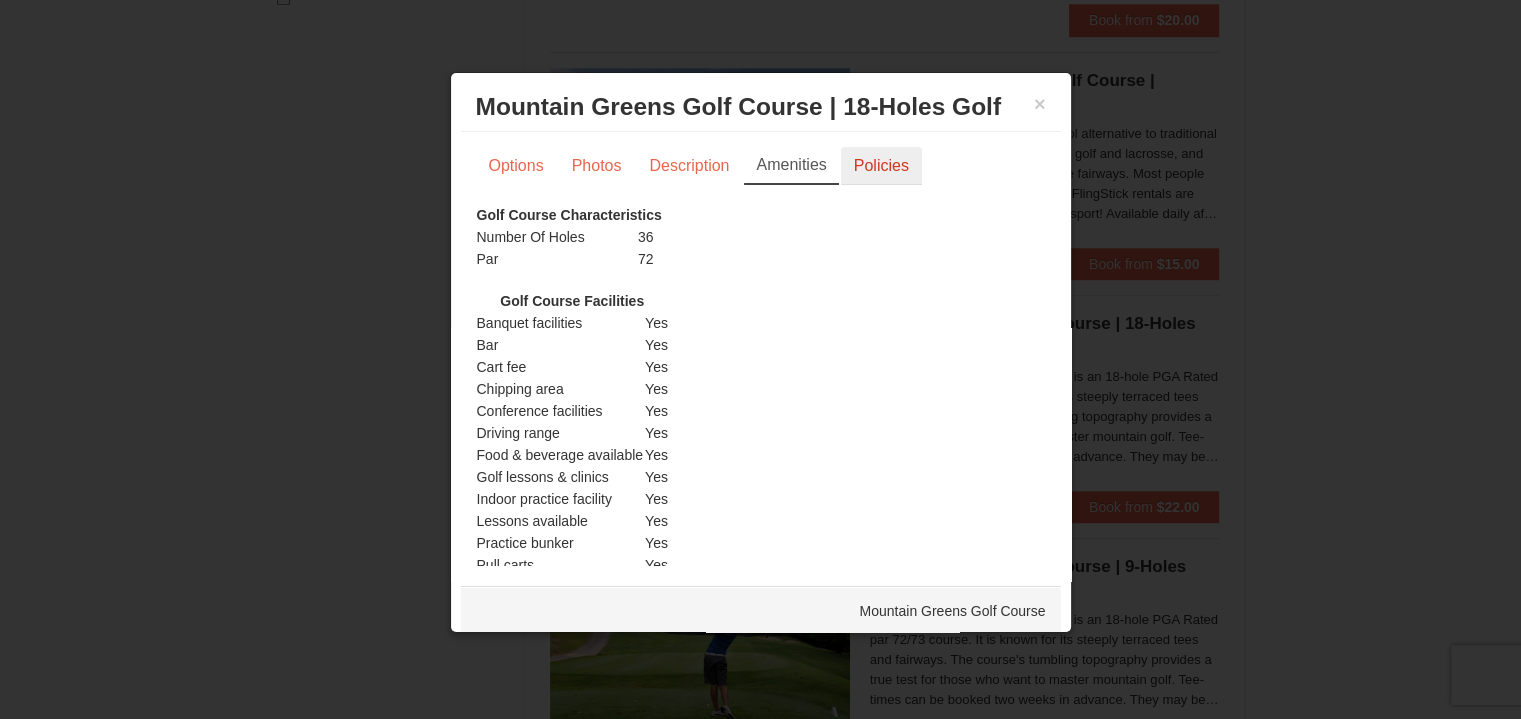 click on "Policies" at bounding box center (881, 166) 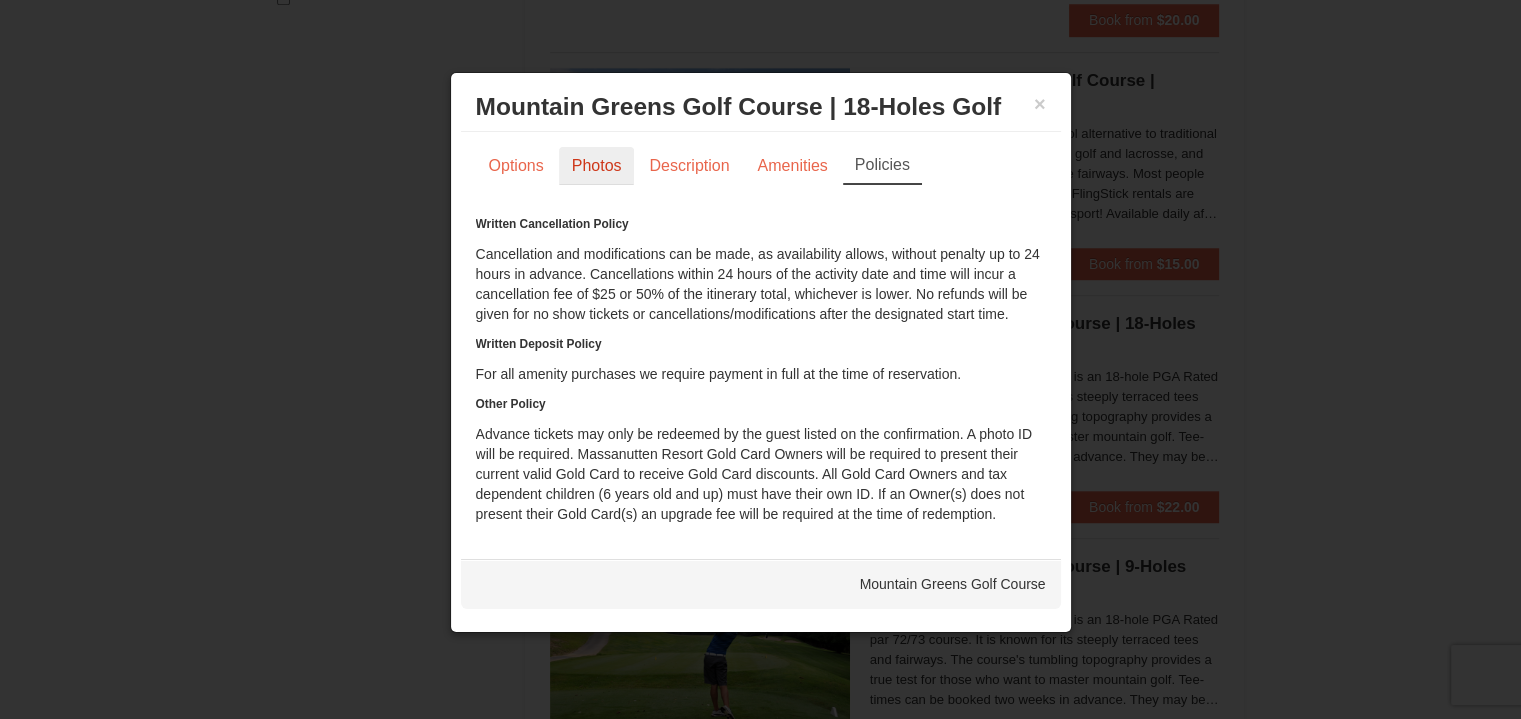 click on "Photos" at bounding box center [597, 166] 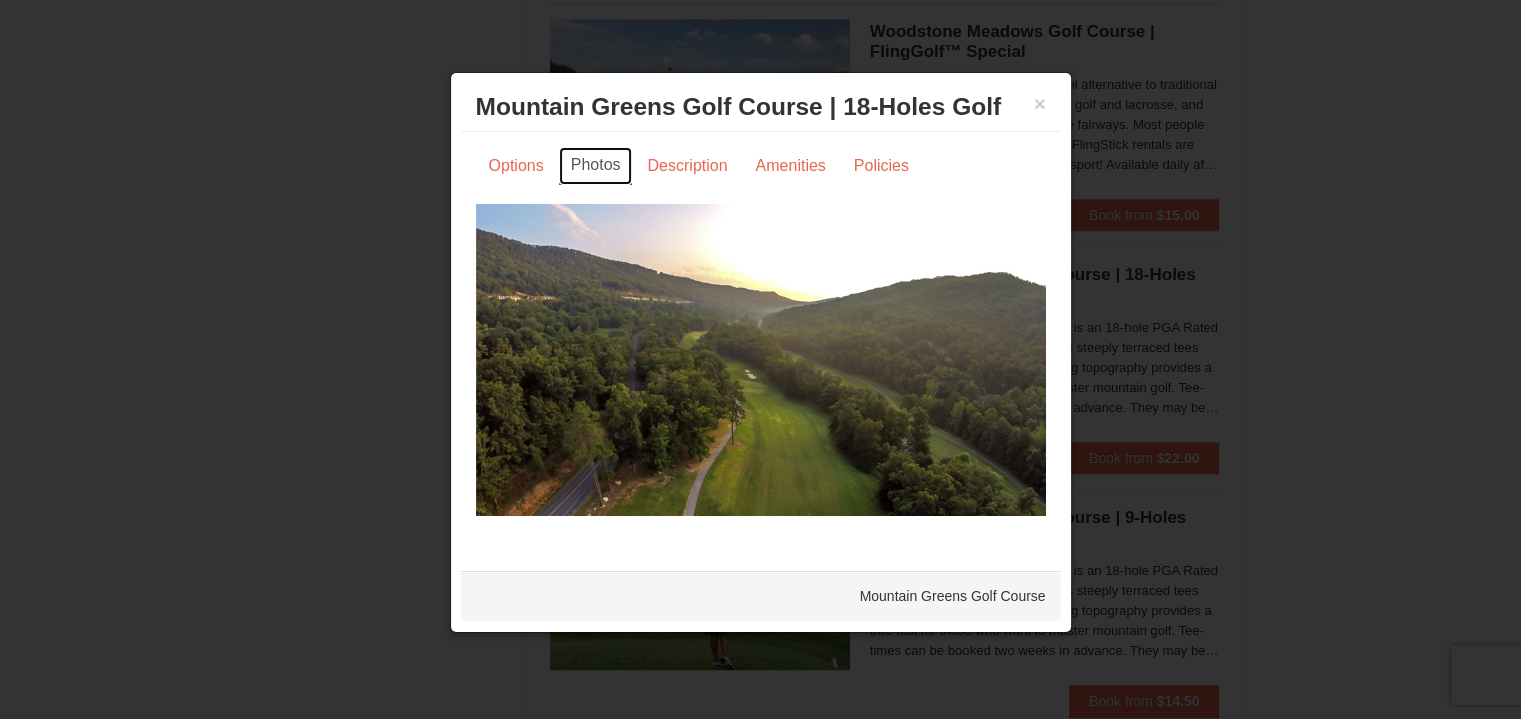 scroll, scrollTop: 1170, scrollLeft: 0, axis: vertical 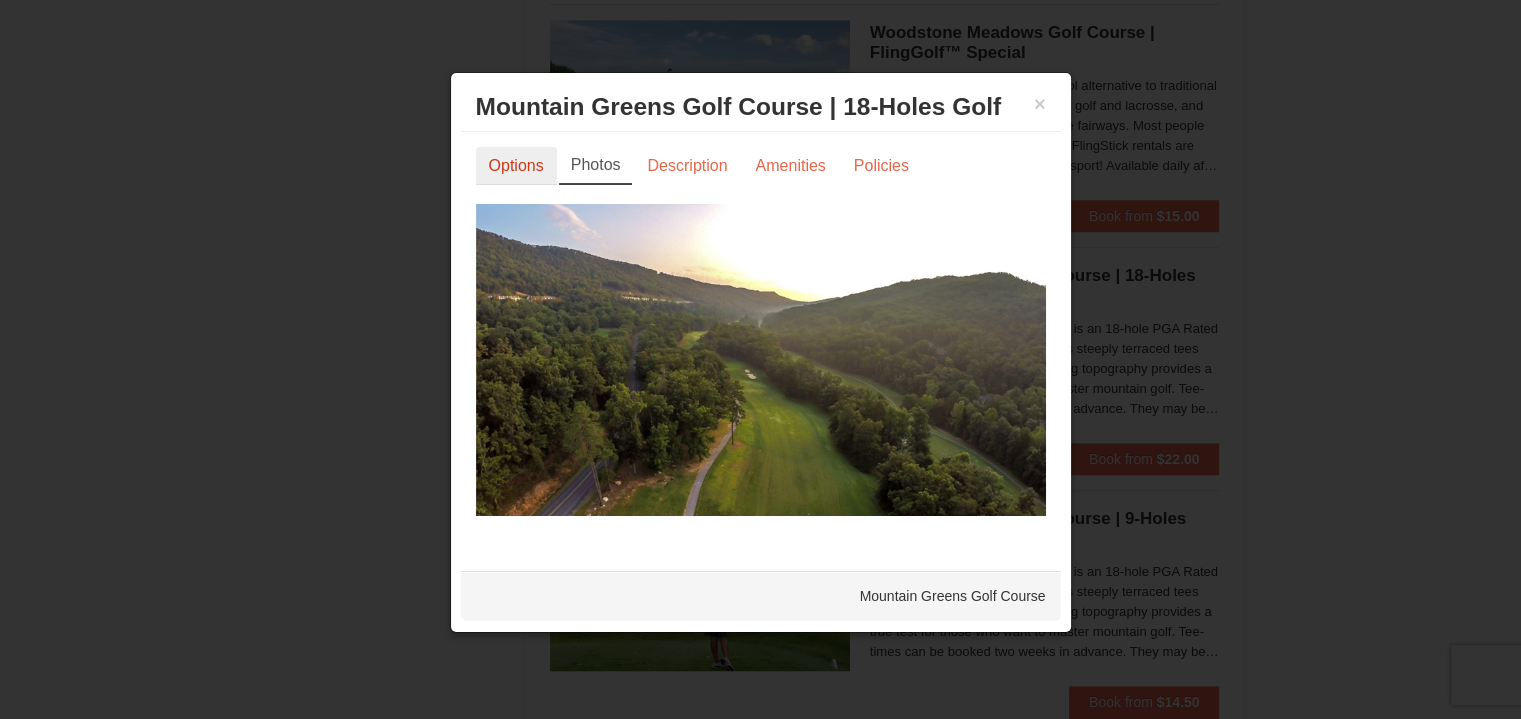 click on "Options" at bounding box center (516, 166) 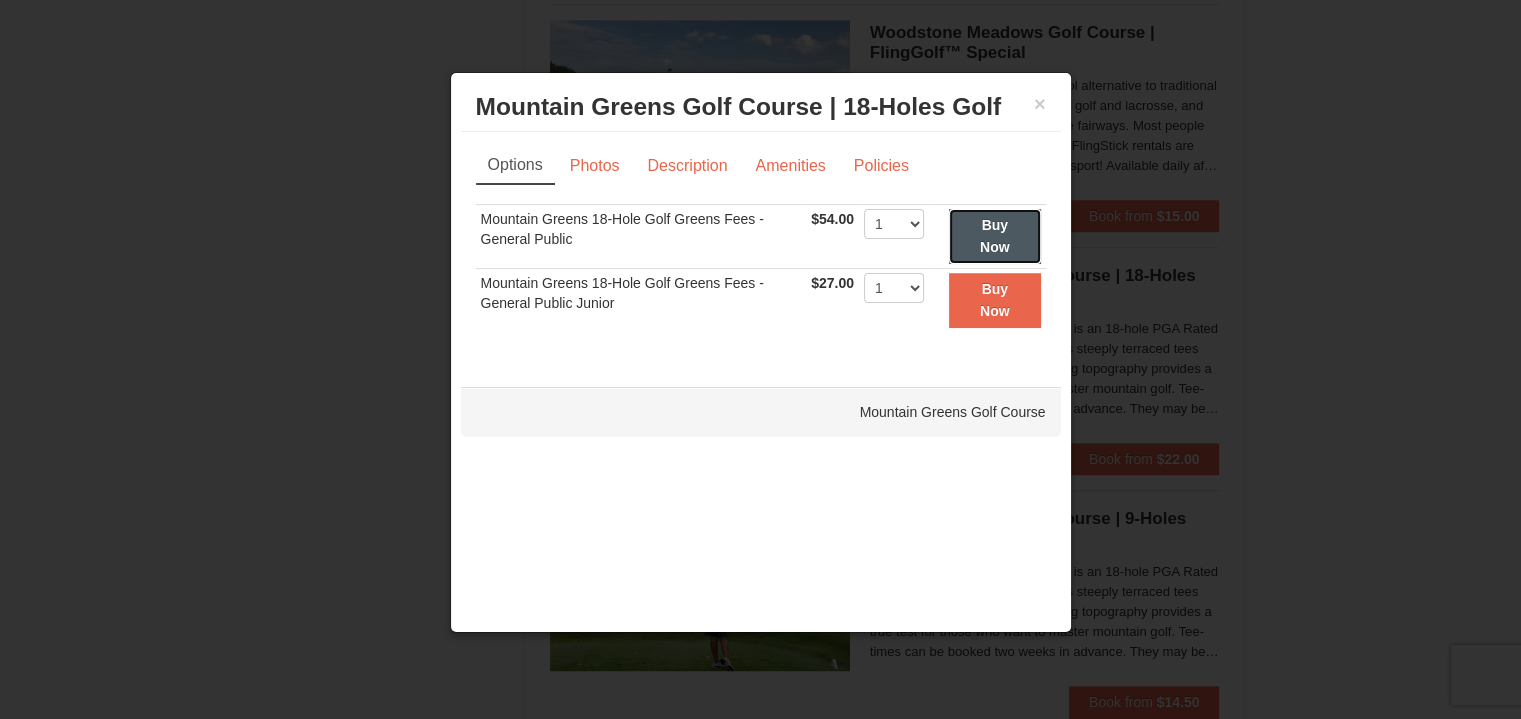 click on "Buy Now" at bounding box center (995, 236) 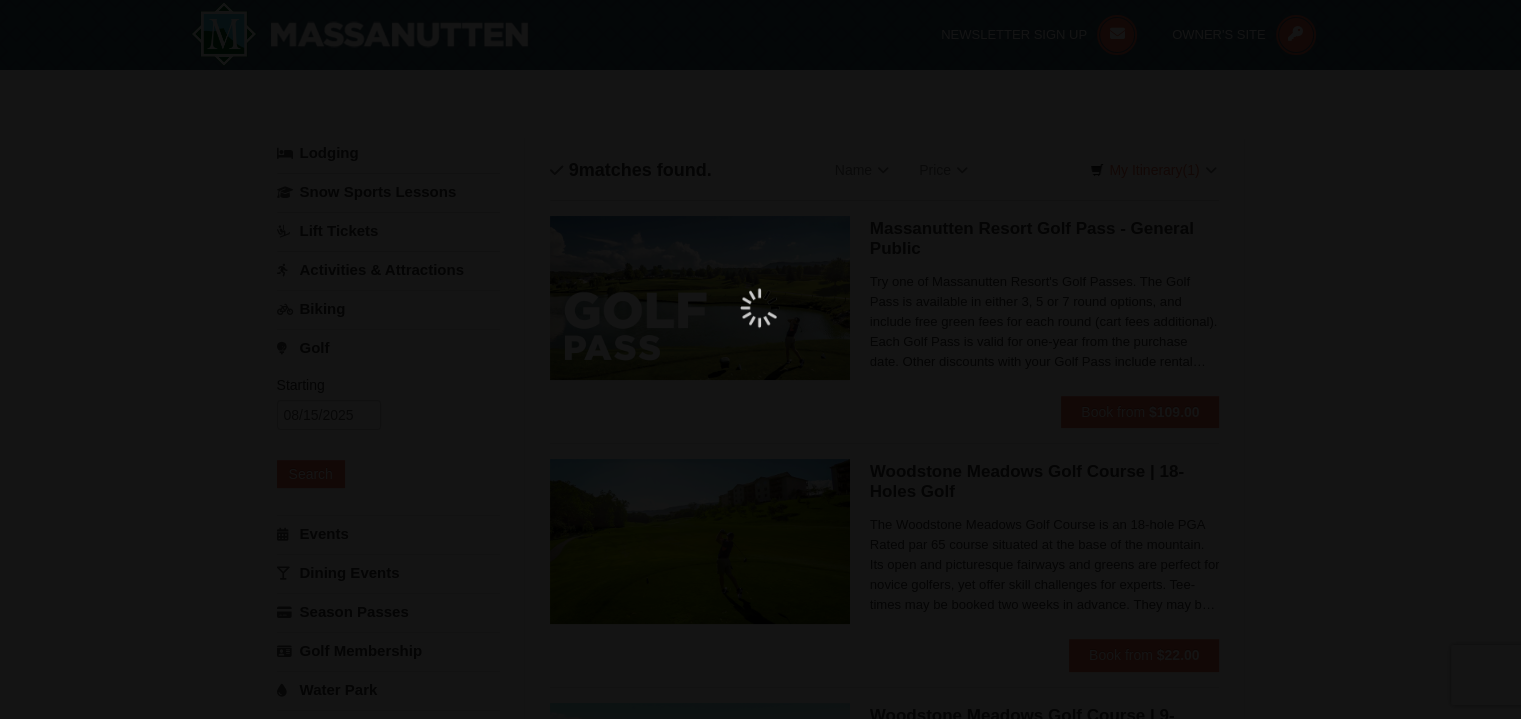 scroll, scrollTop: 6, scrollLeft: 0, axis: vertical 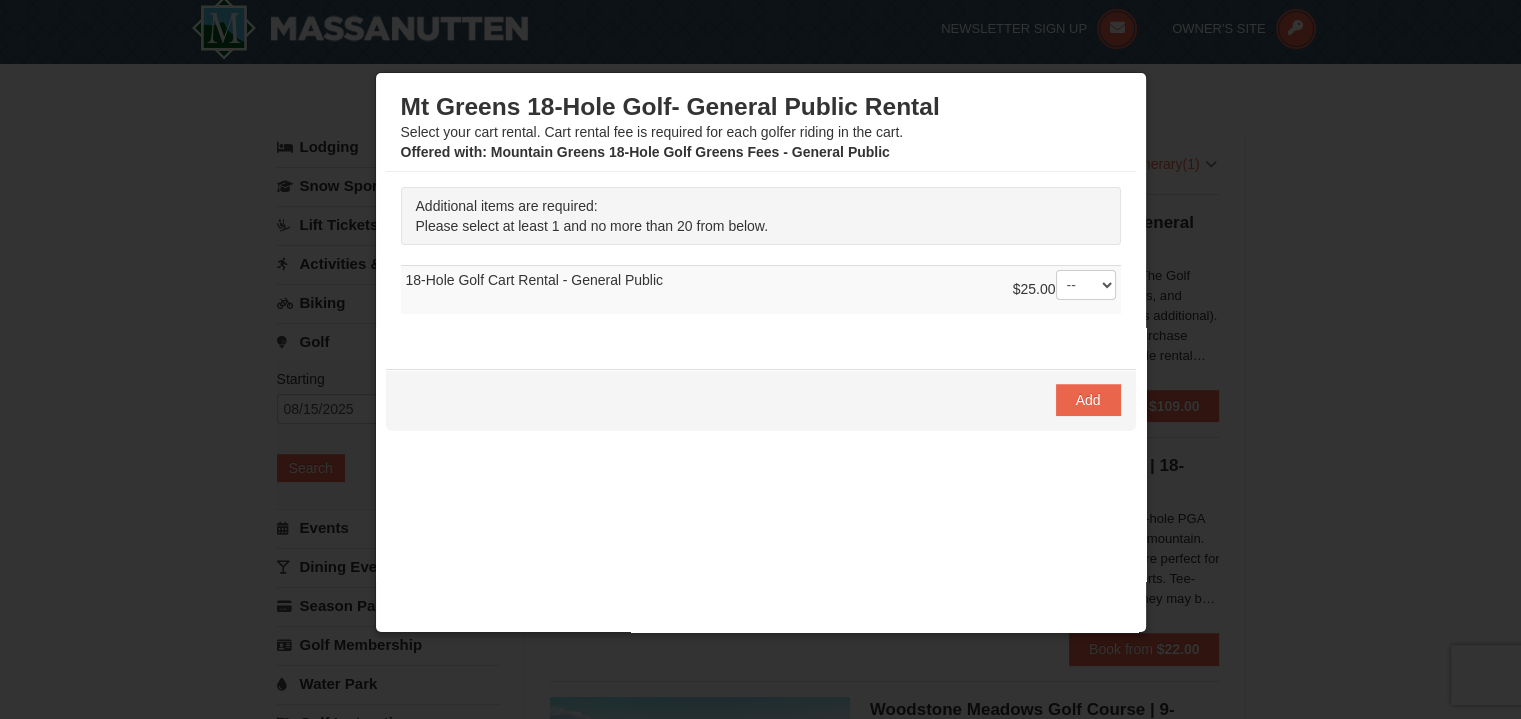 click at bounding box center (760, 359) 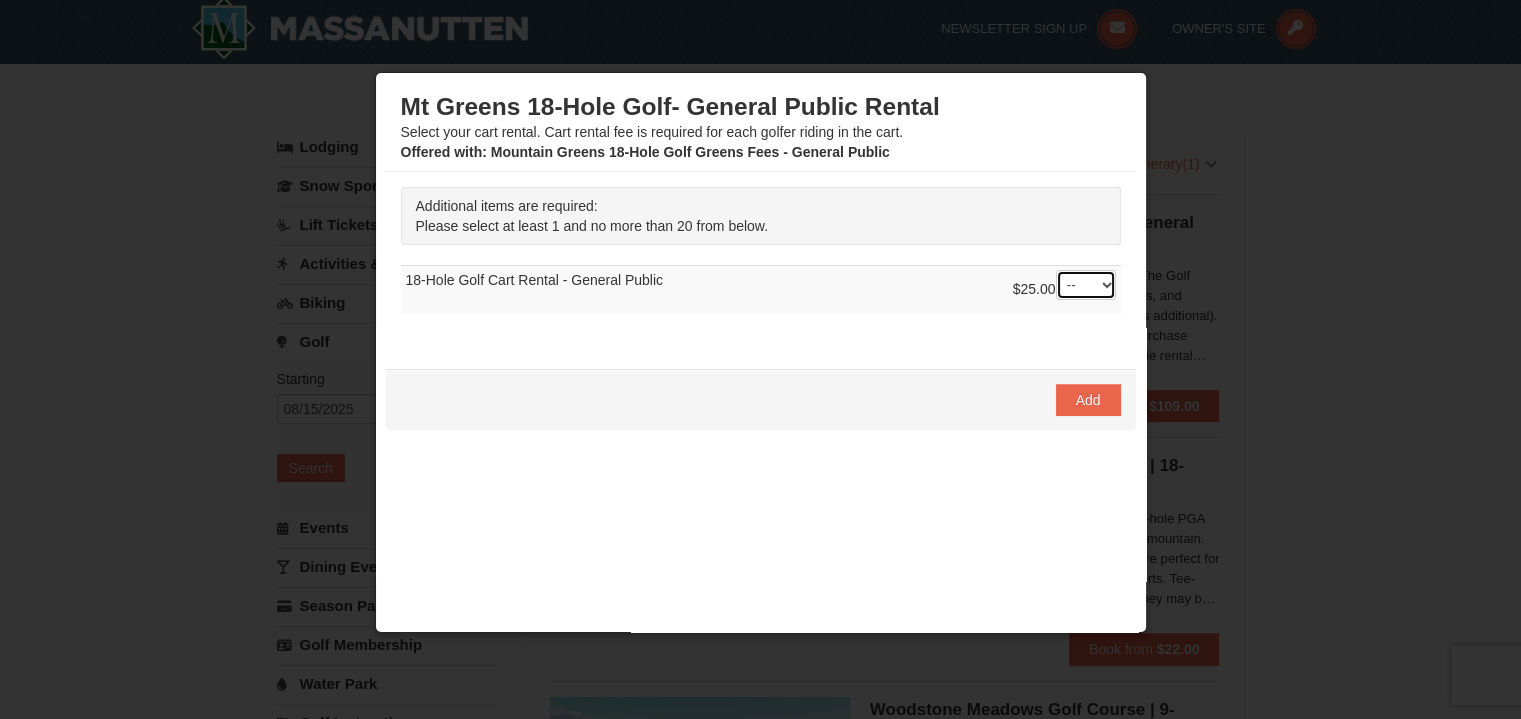 click on "--
01
02
03
04
05
06
07
08" at bounding box center (1086, 285) 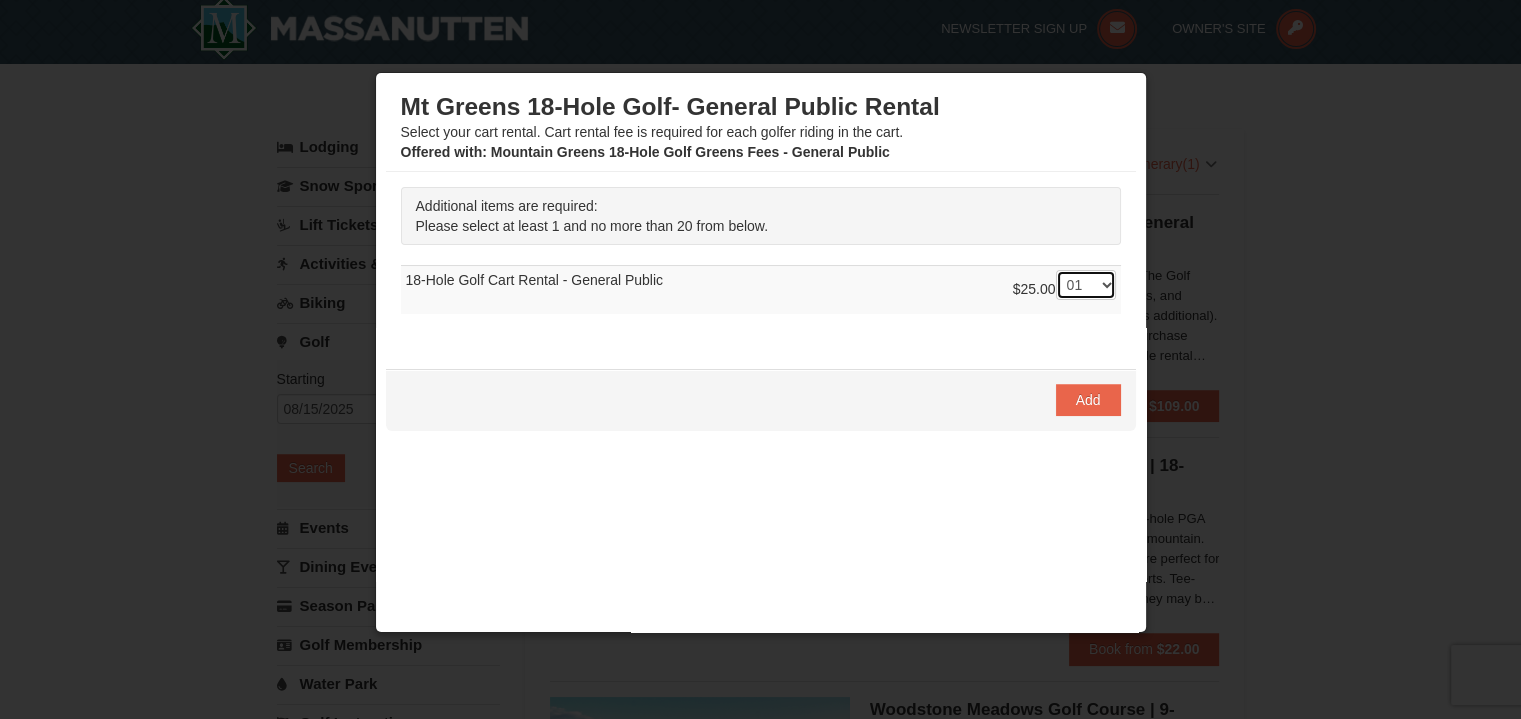 click on "--
01
02
03
04
05
06
07
08" at bounding box center (1086, 285) 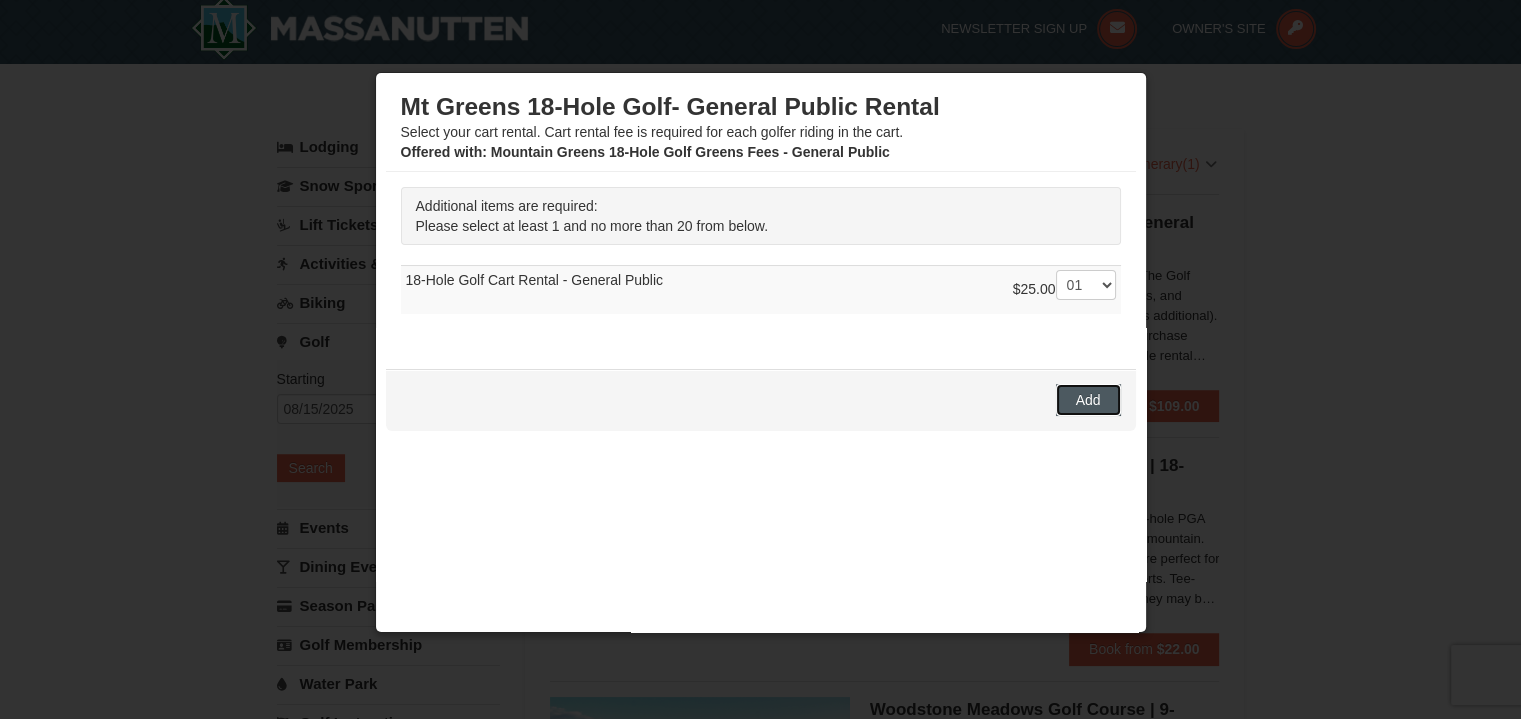 click on "Add" at bounding box center [1088, 400] 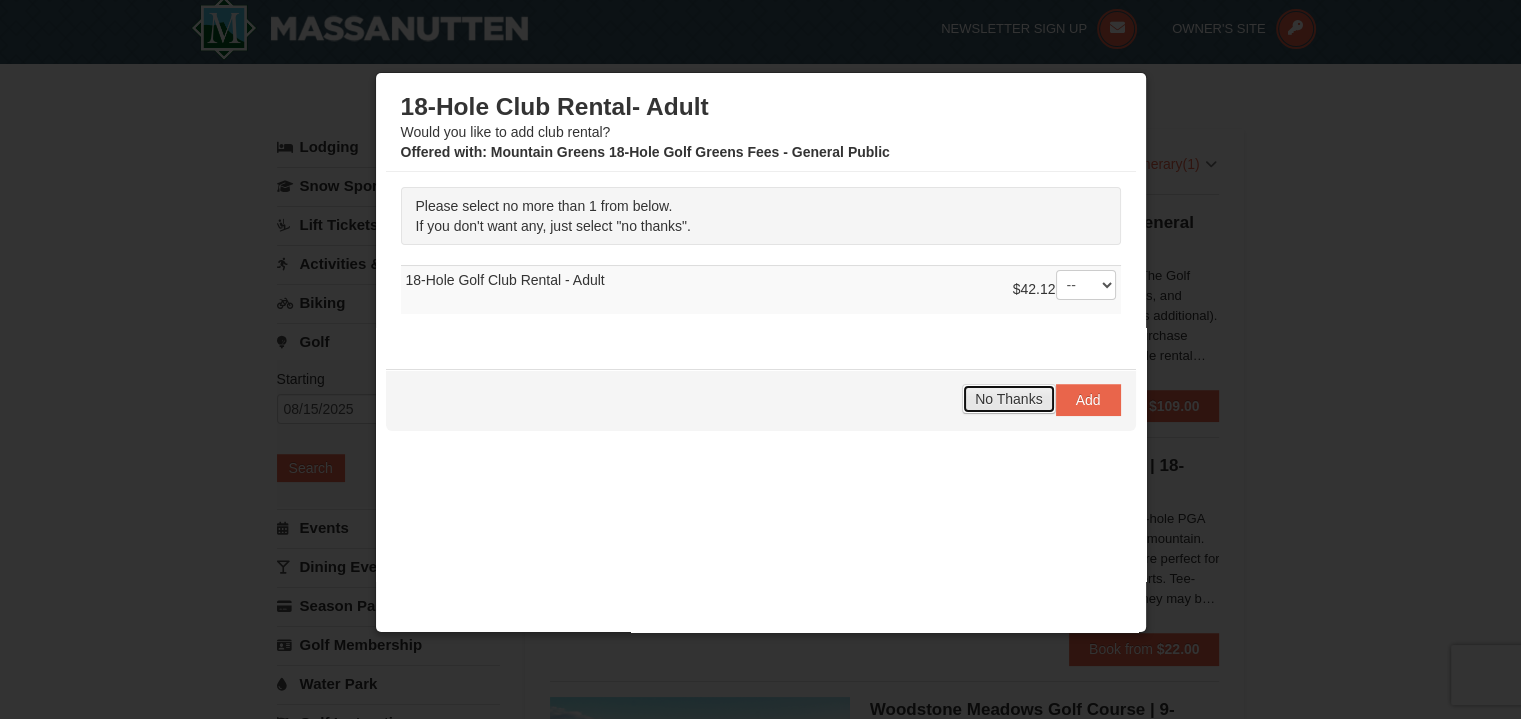 click on "No Thanks" at bounding box center [1008, 399] 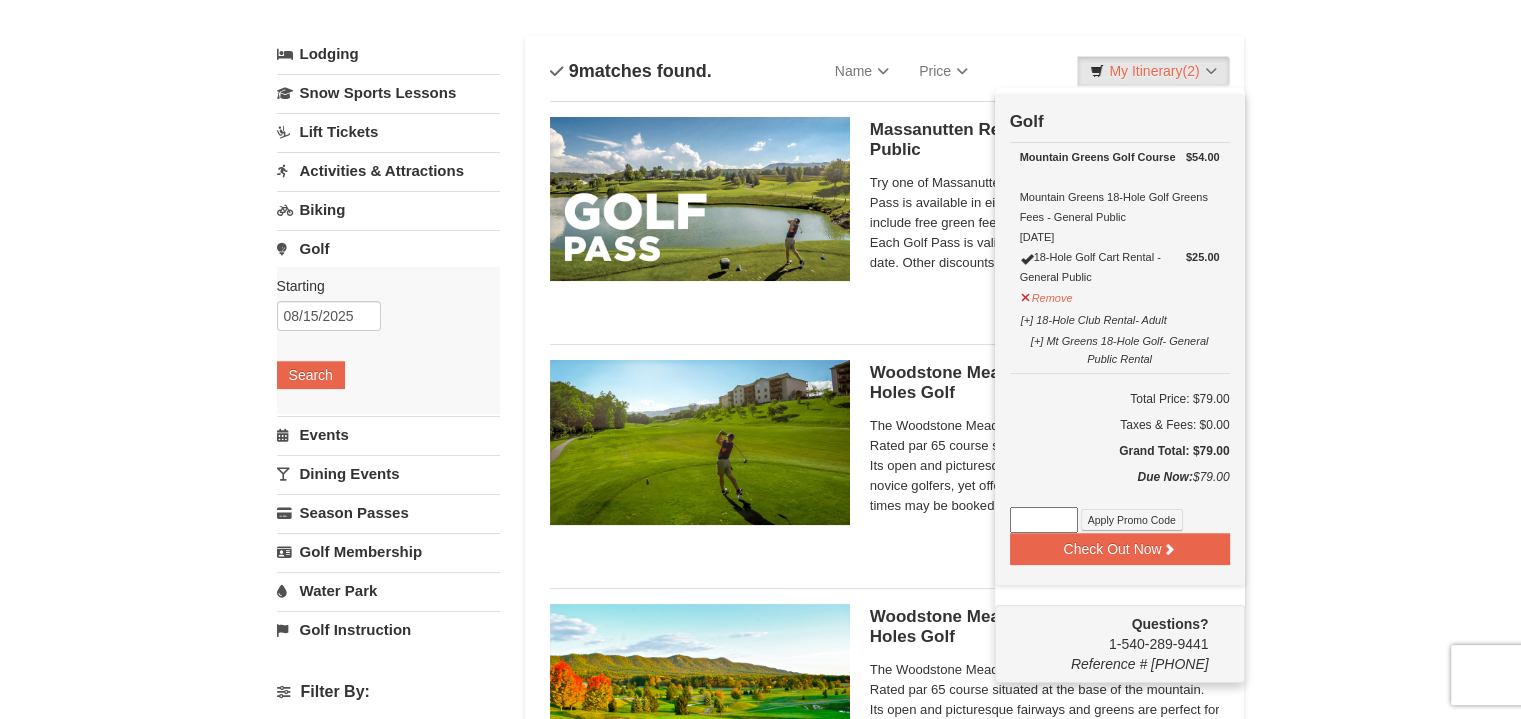 scroll, scrollTop: 31, scrollLeft: 0, axis: vertical 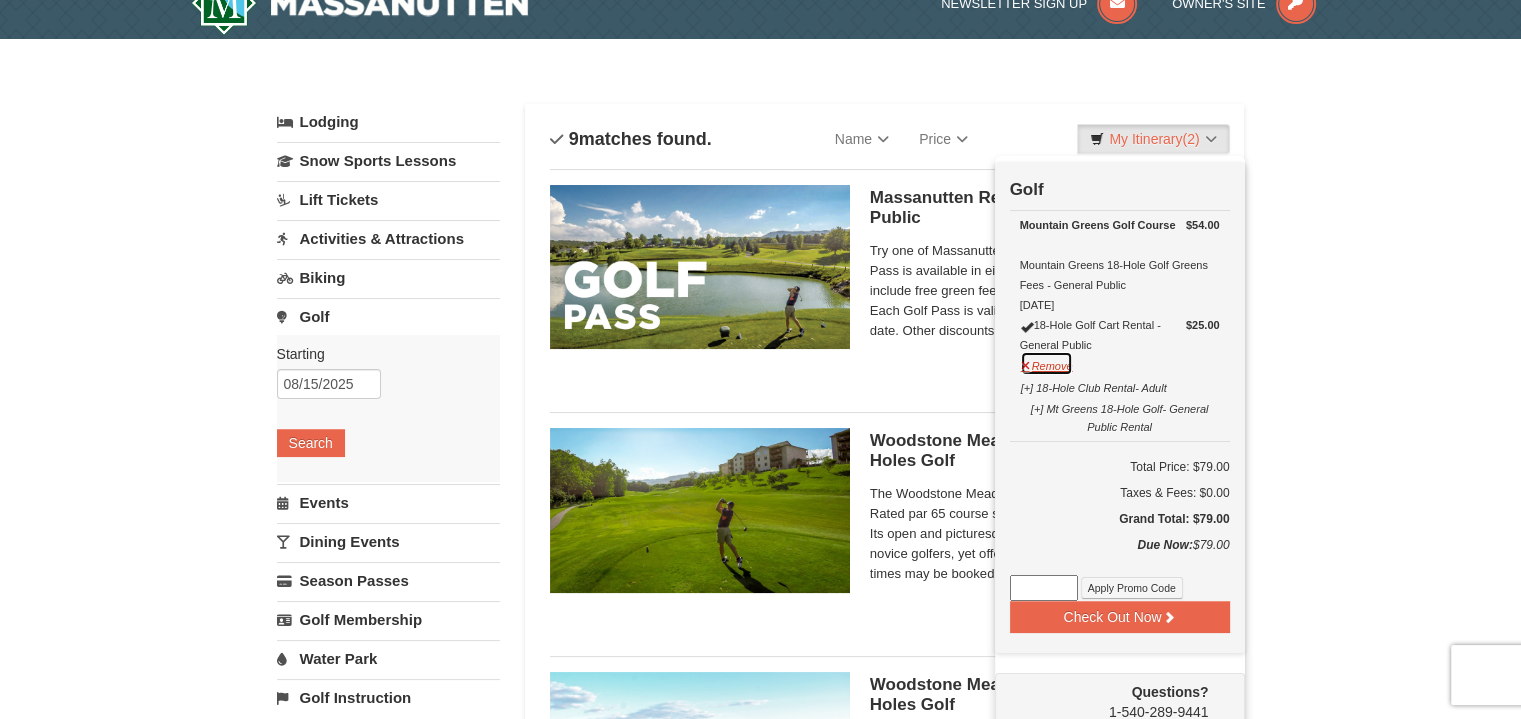 click on "Remove" at bounding box center (1047, 363) 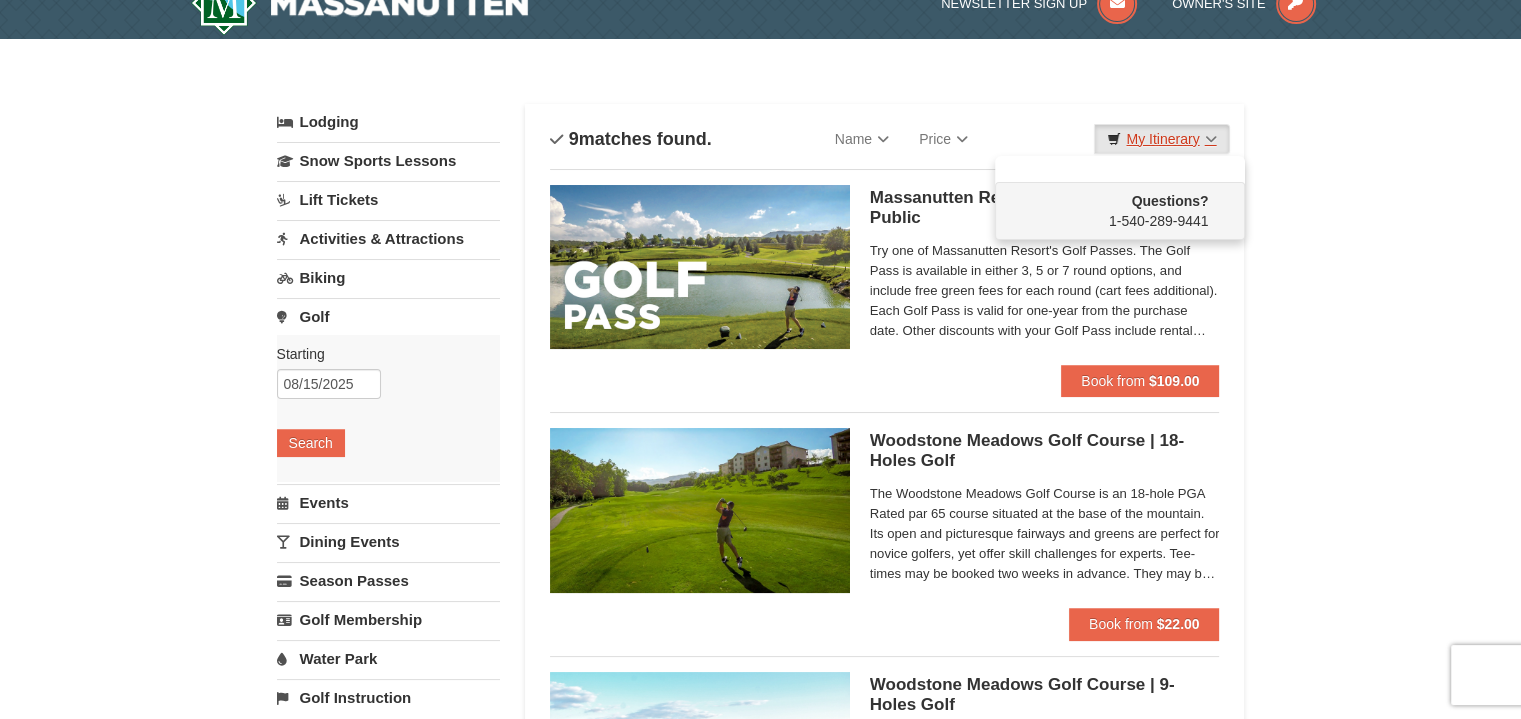 click on "My Itinerary" at bounding box center (1161, 139) 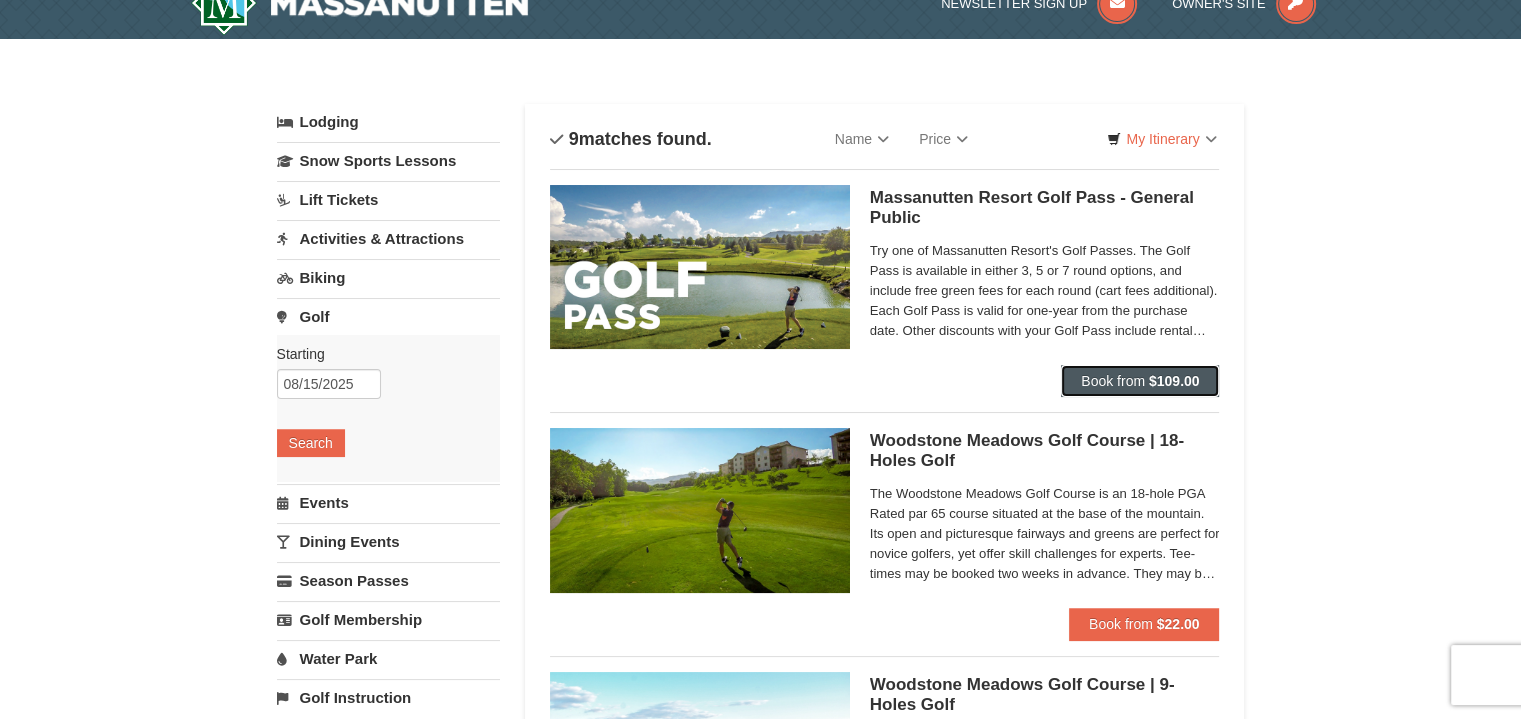 click on "Book from" at bounding box center [1113, 381] 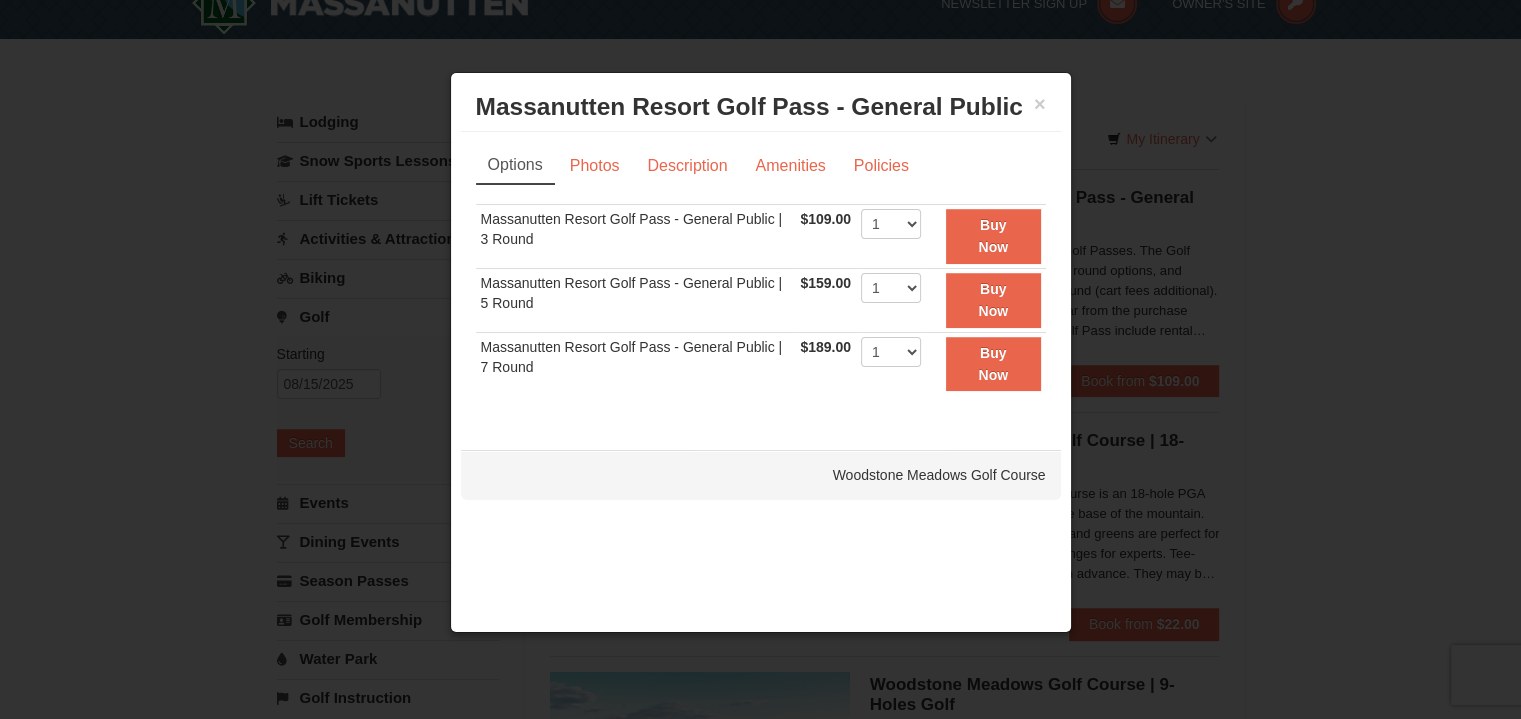 click on "Massanutten Resort Golf Pass - General Public  Woodstone Meadows Golf Course" at bounding box center (761, 107) 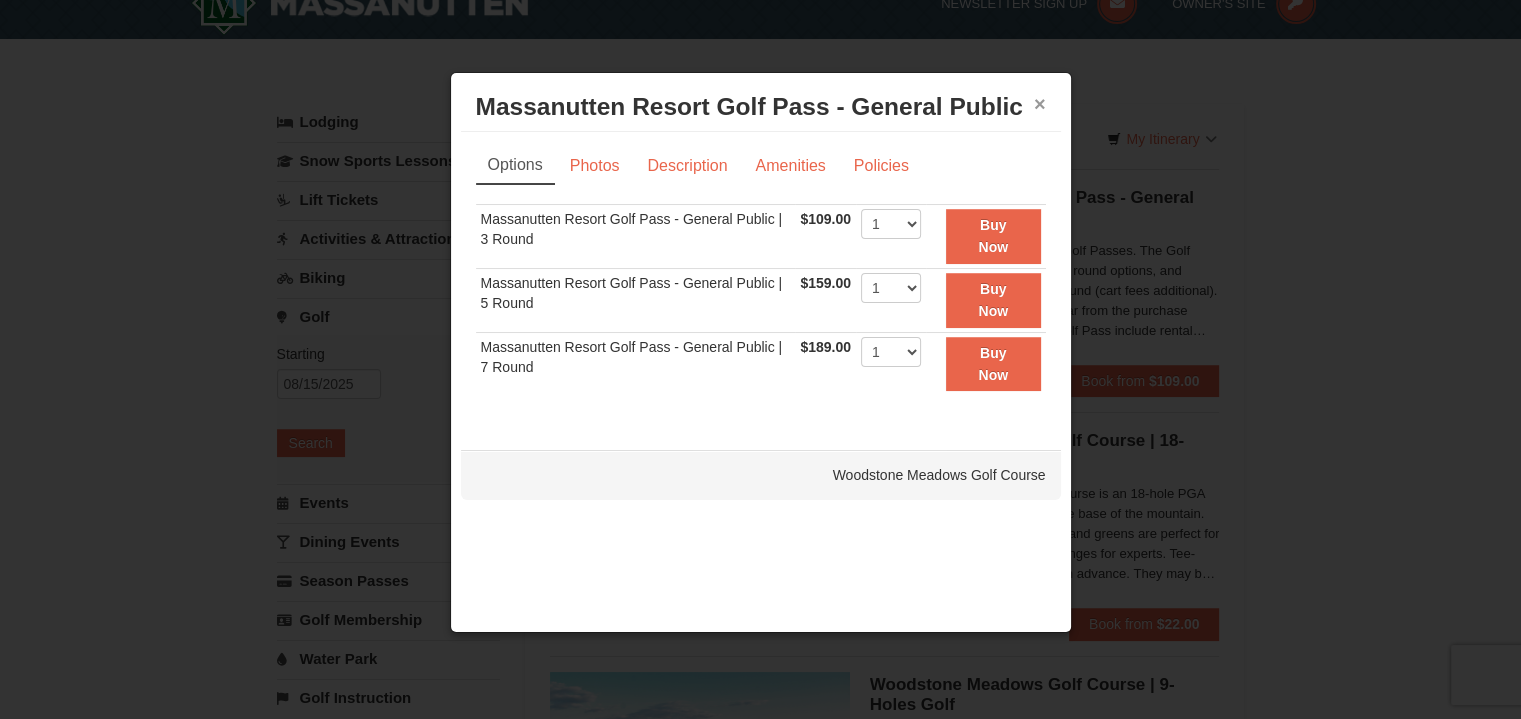 click on "×" at bounding box center (1040, 104) 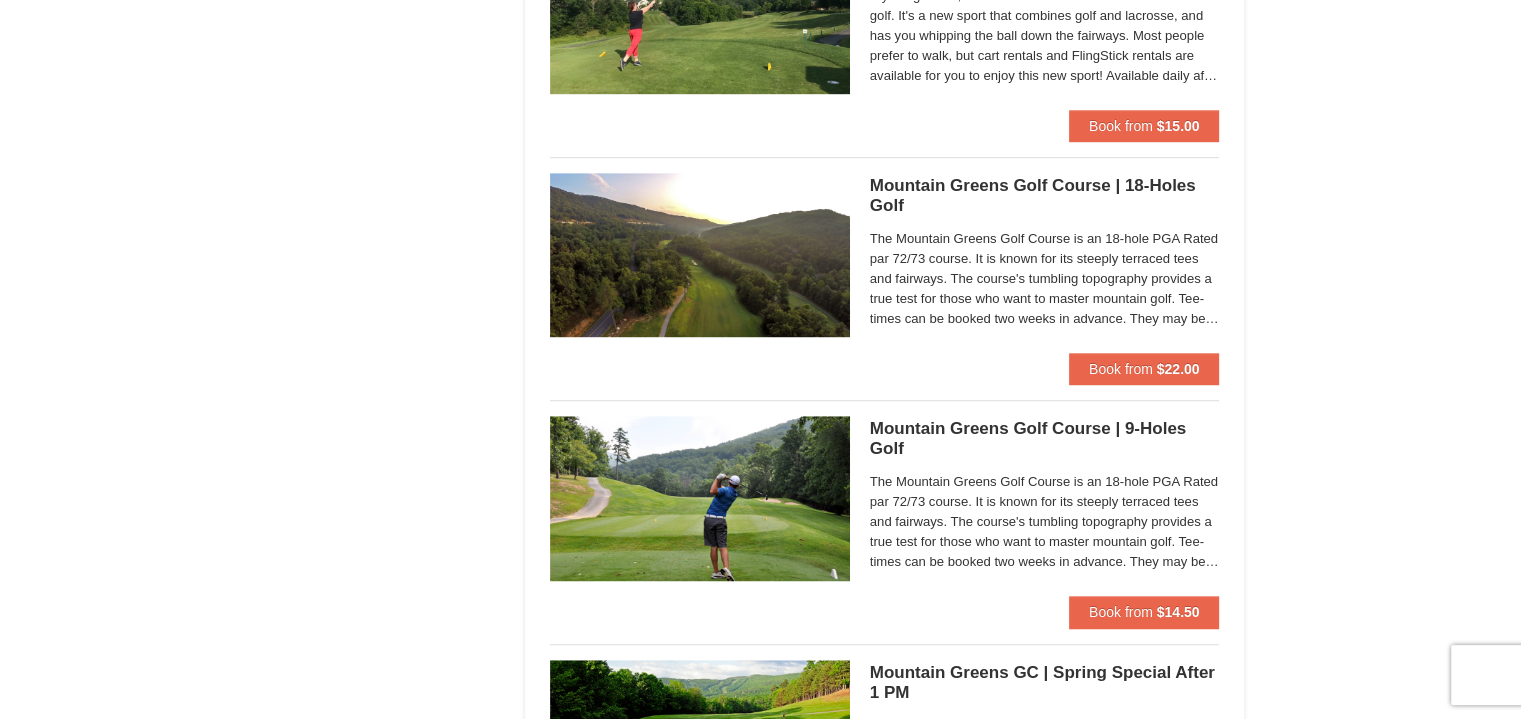 scroll, scrollTop: 1261, scrollLeft: 0, axis: vertical 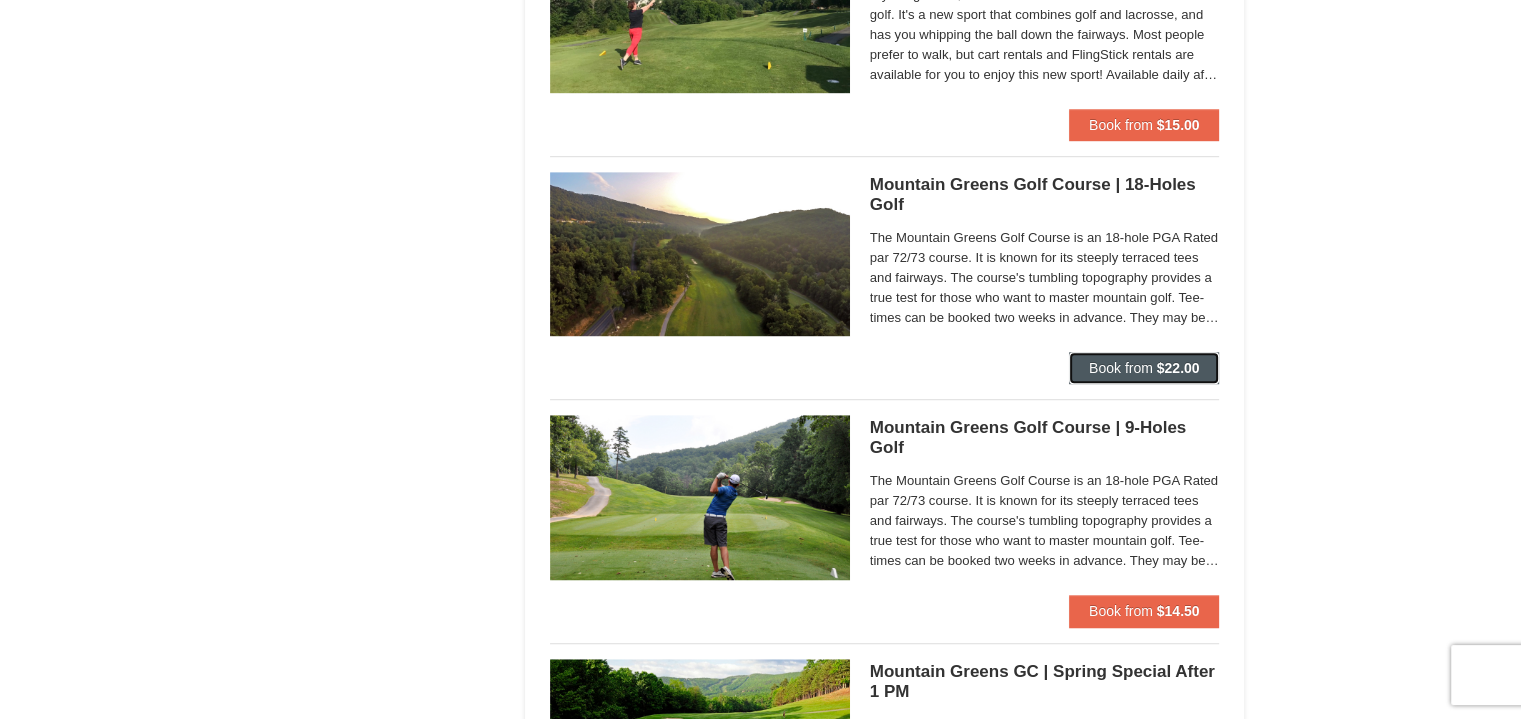 click on "Book from" at bounding box center [1121, 368] 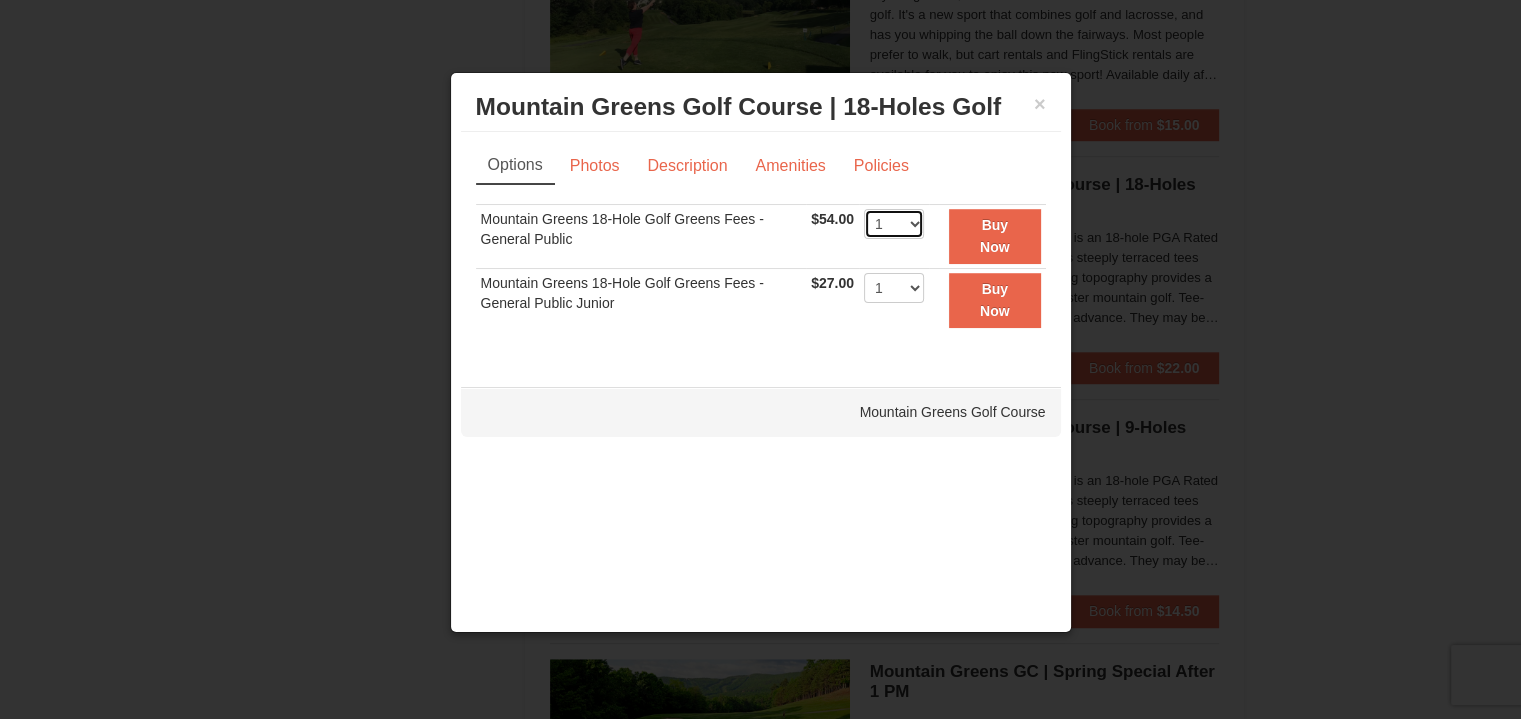 click on "1
2
3
4
5
6
7
8
9
10
11
12
13
14
15
16
17
18
19
20" at bounding box center [894, 224] 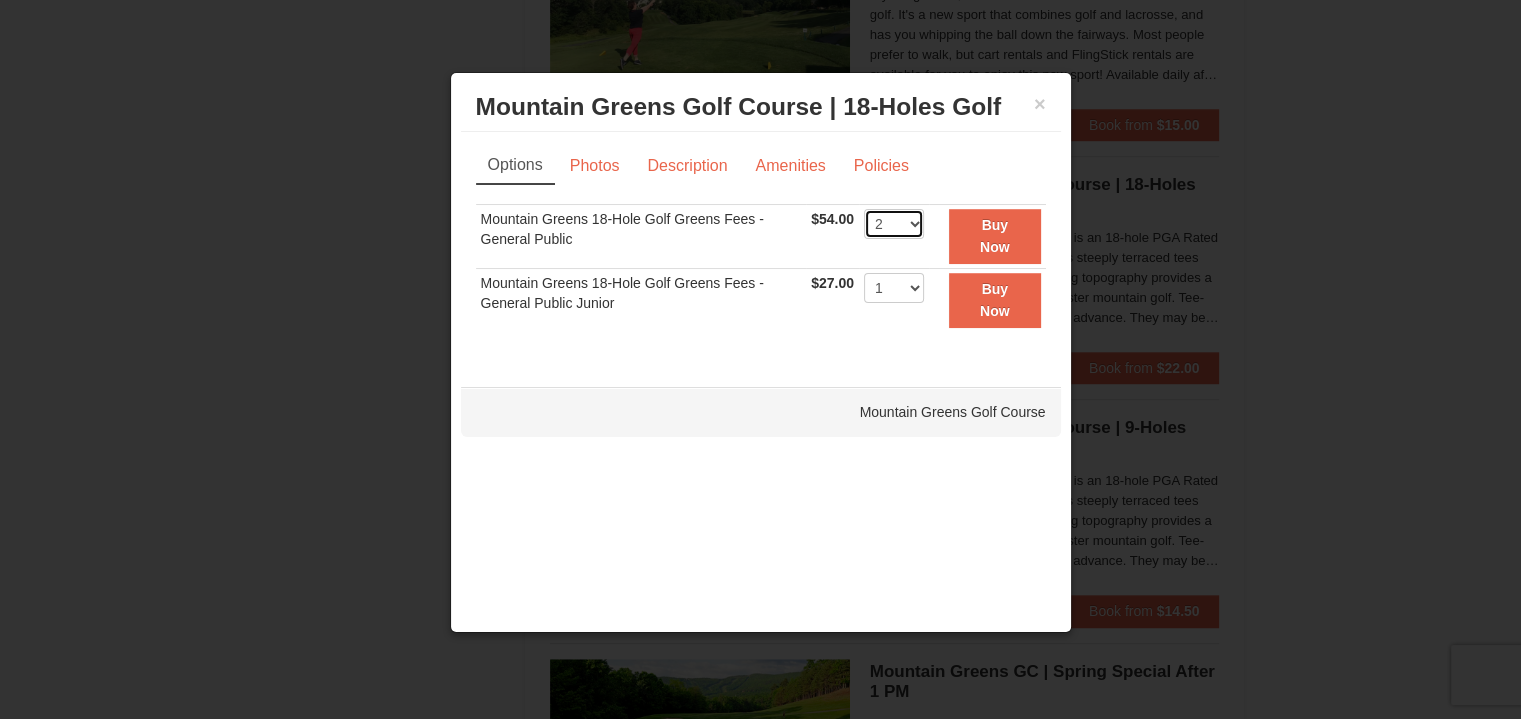 click on "1
2
3
4
5
6
7
8
9
10
11
12
13
14
15
16
17
18
19
20" at bounding box center (894, 224) 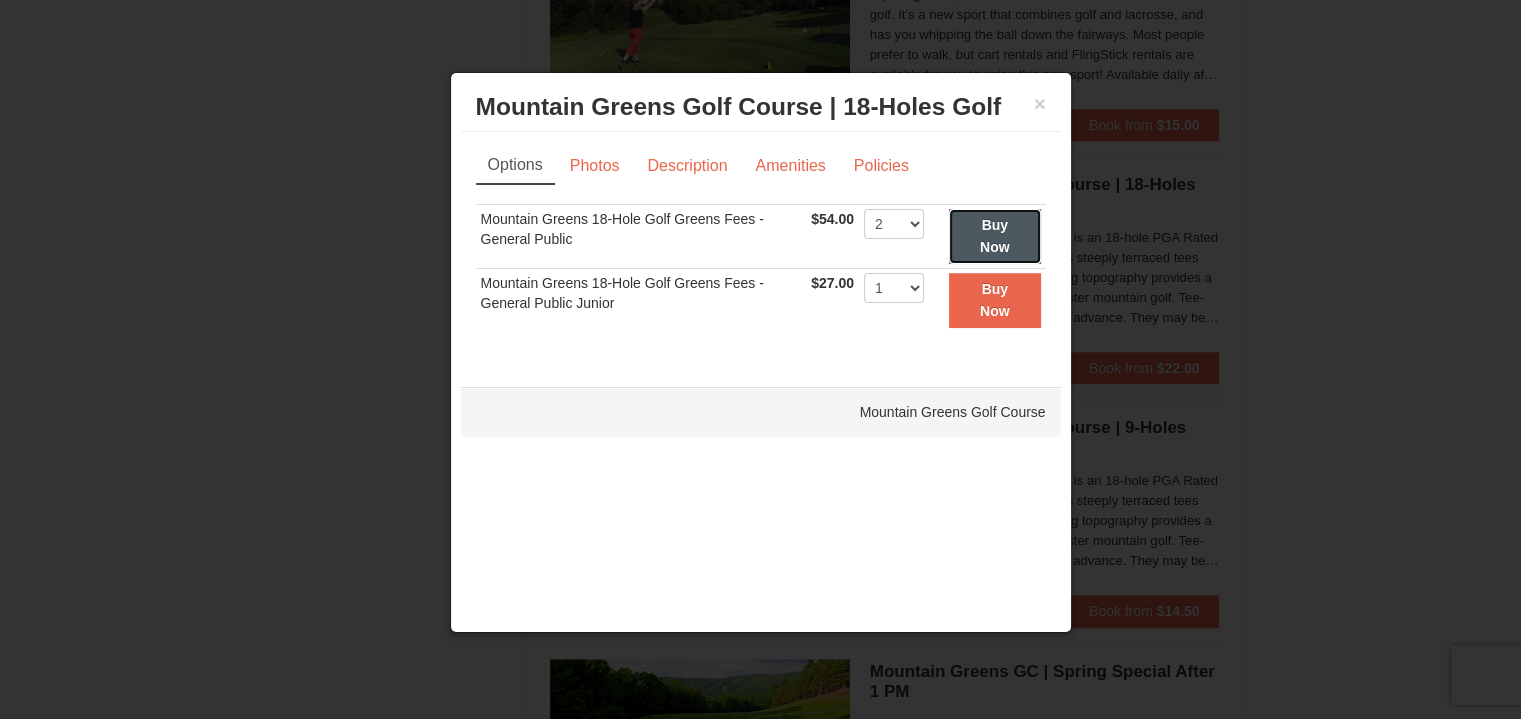 click on "Buy Now" at bounding box center [995, 236] 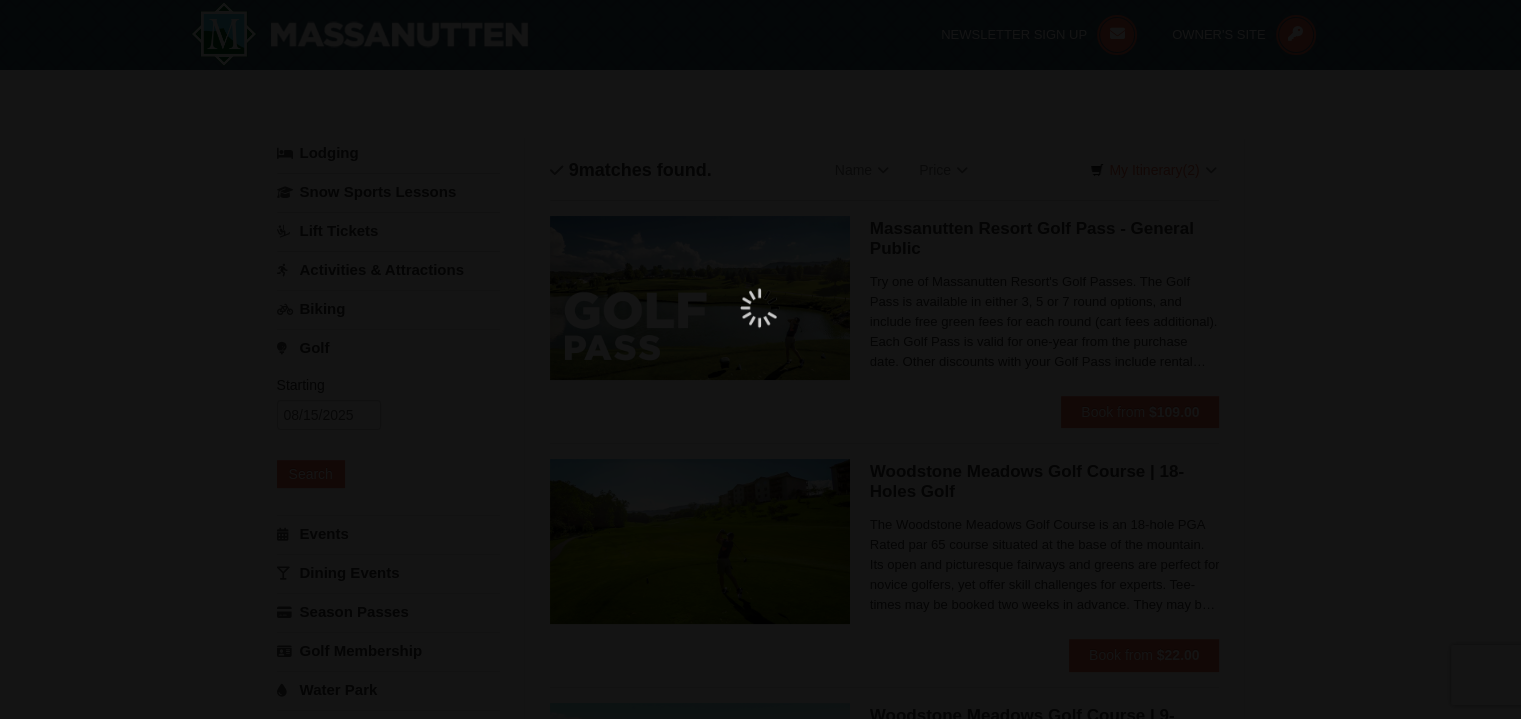 scroll, scrollTop: 6, scrollLeft: 0, axis: vertical 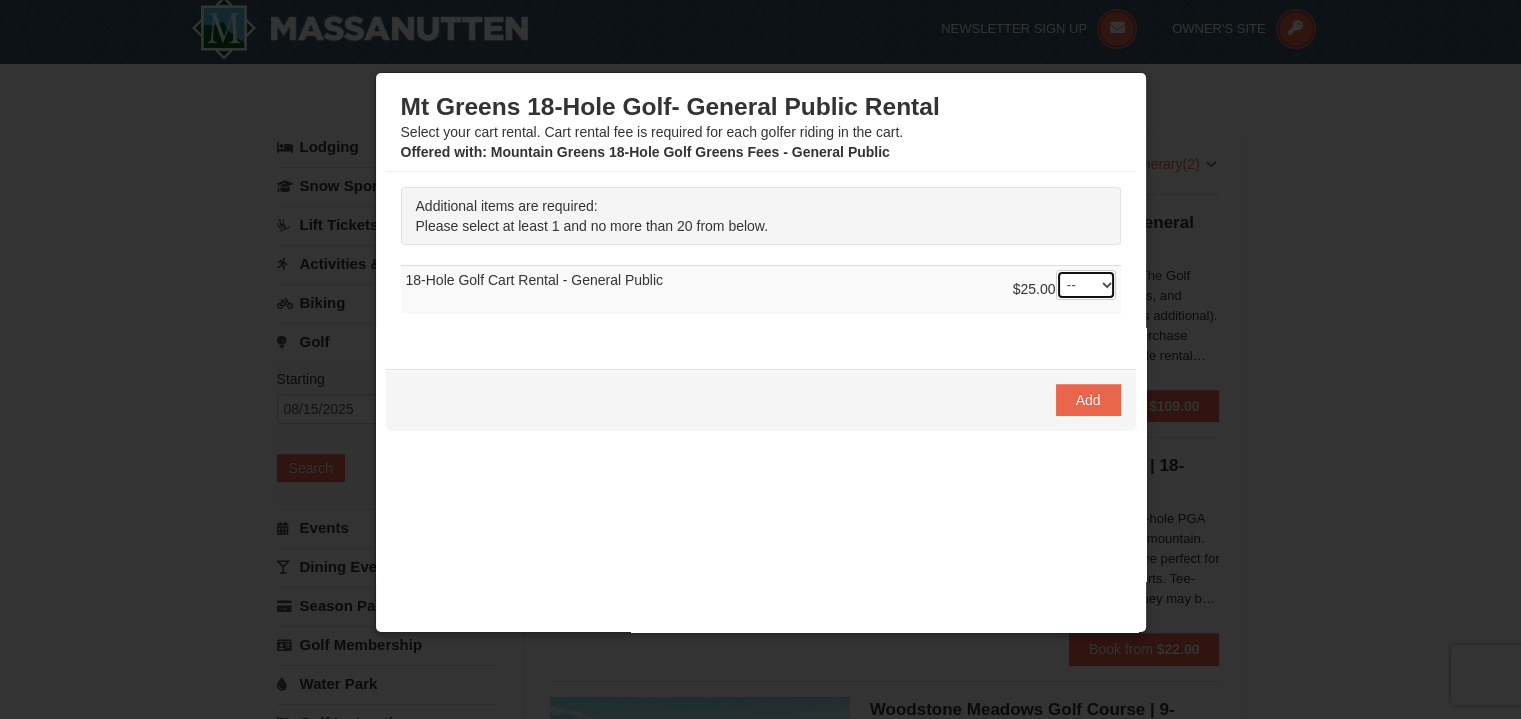 click on "--
01
02
03
04
05
06
07
08" at bounding box center (1086, 285) 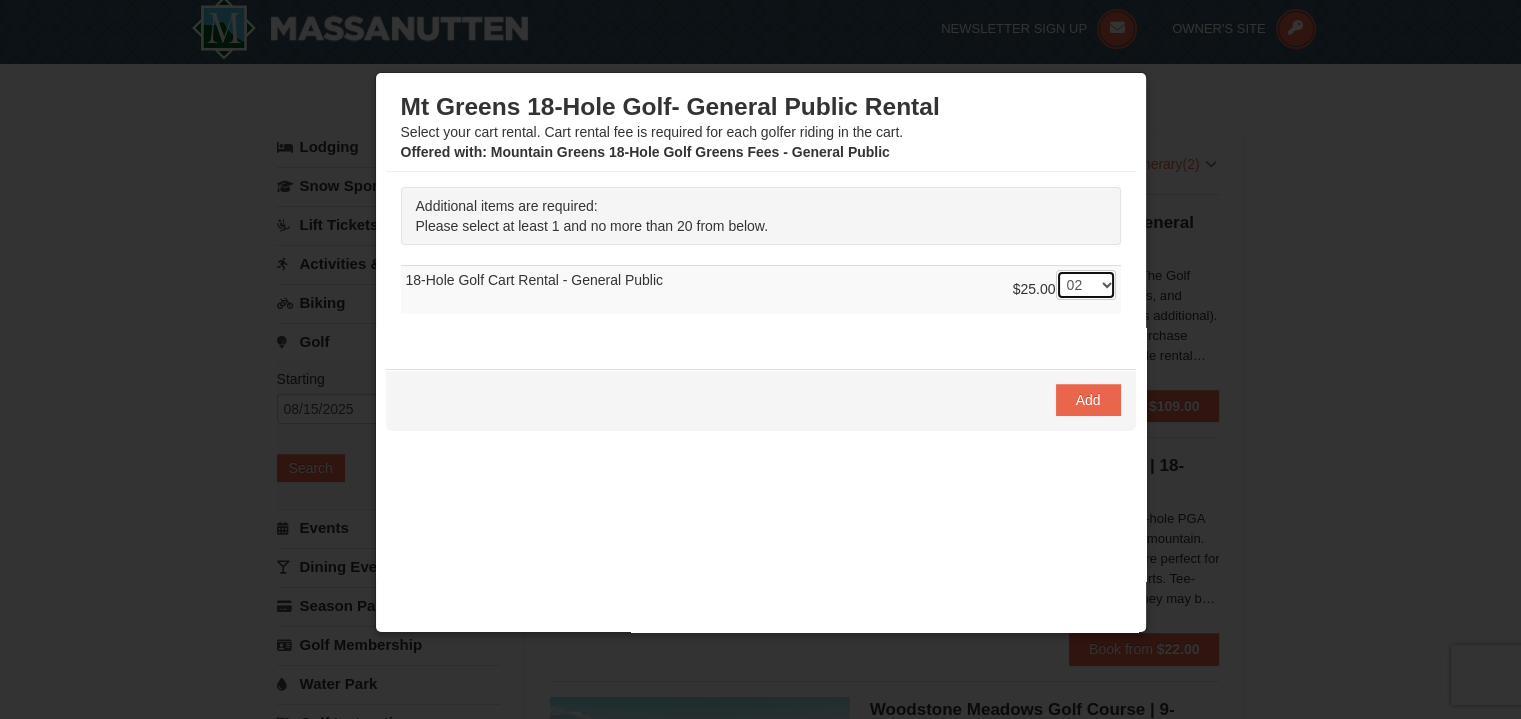 click on "--
01
02
03
04
05
06
07
08" at bounding box center [1086, 285] 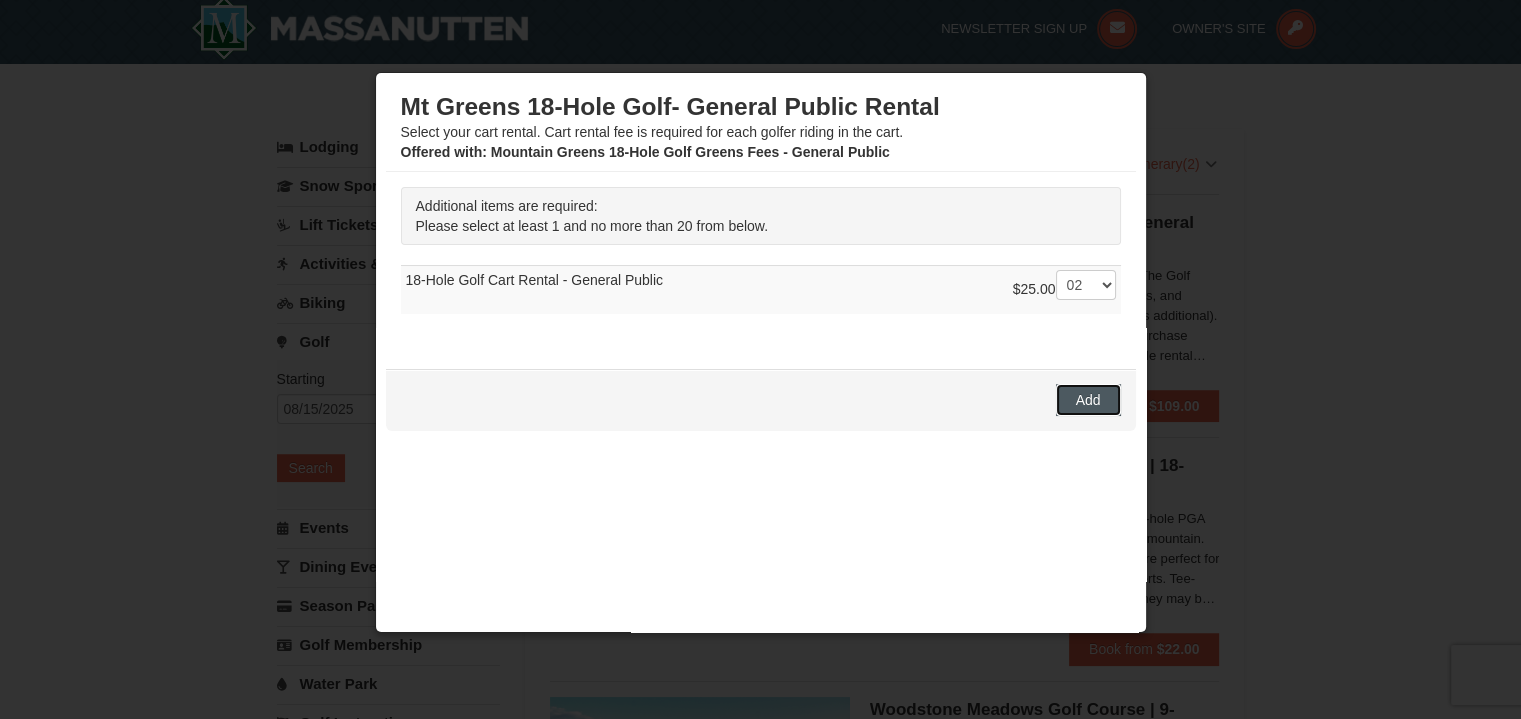 click on "Add" at bounding box center [1088, 400] 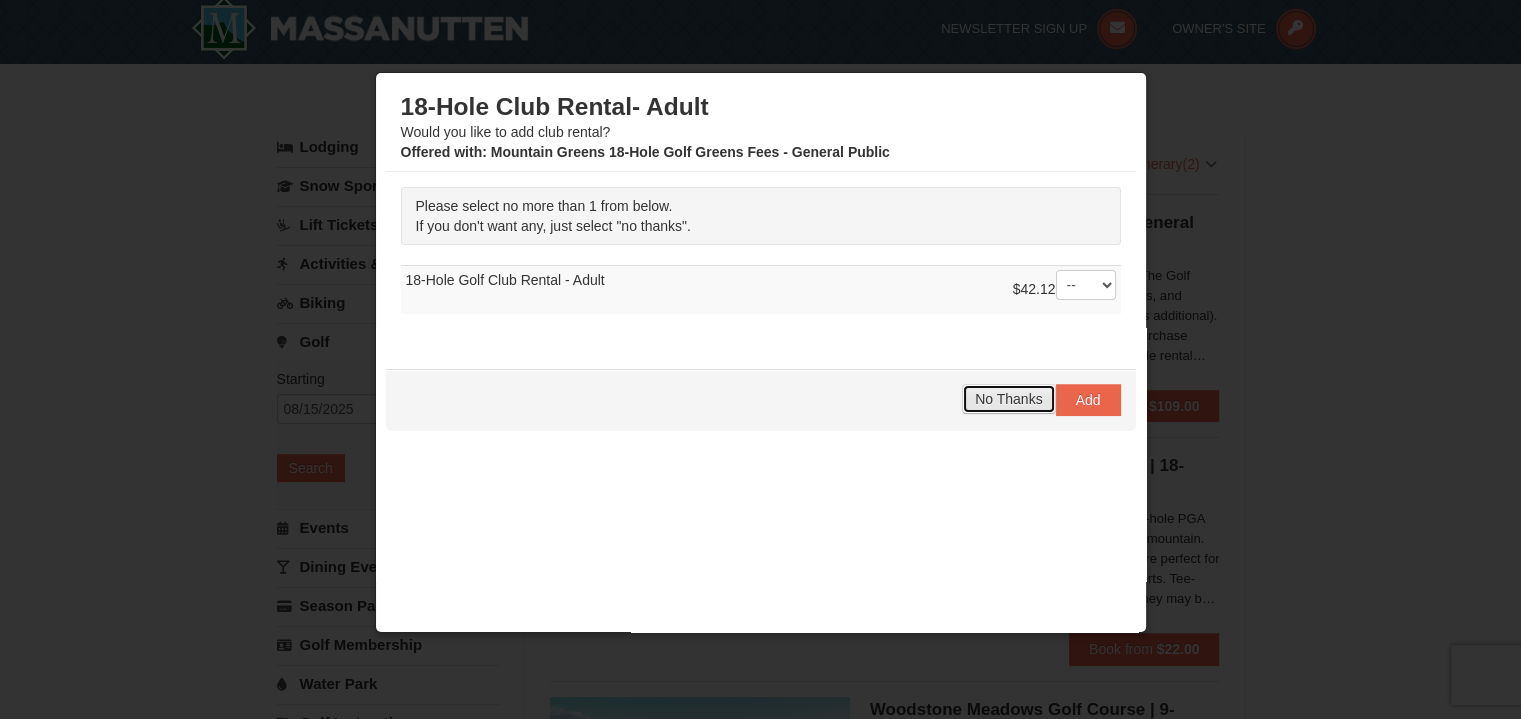 click on "No Thanks" at bounding box center [1008, 399] 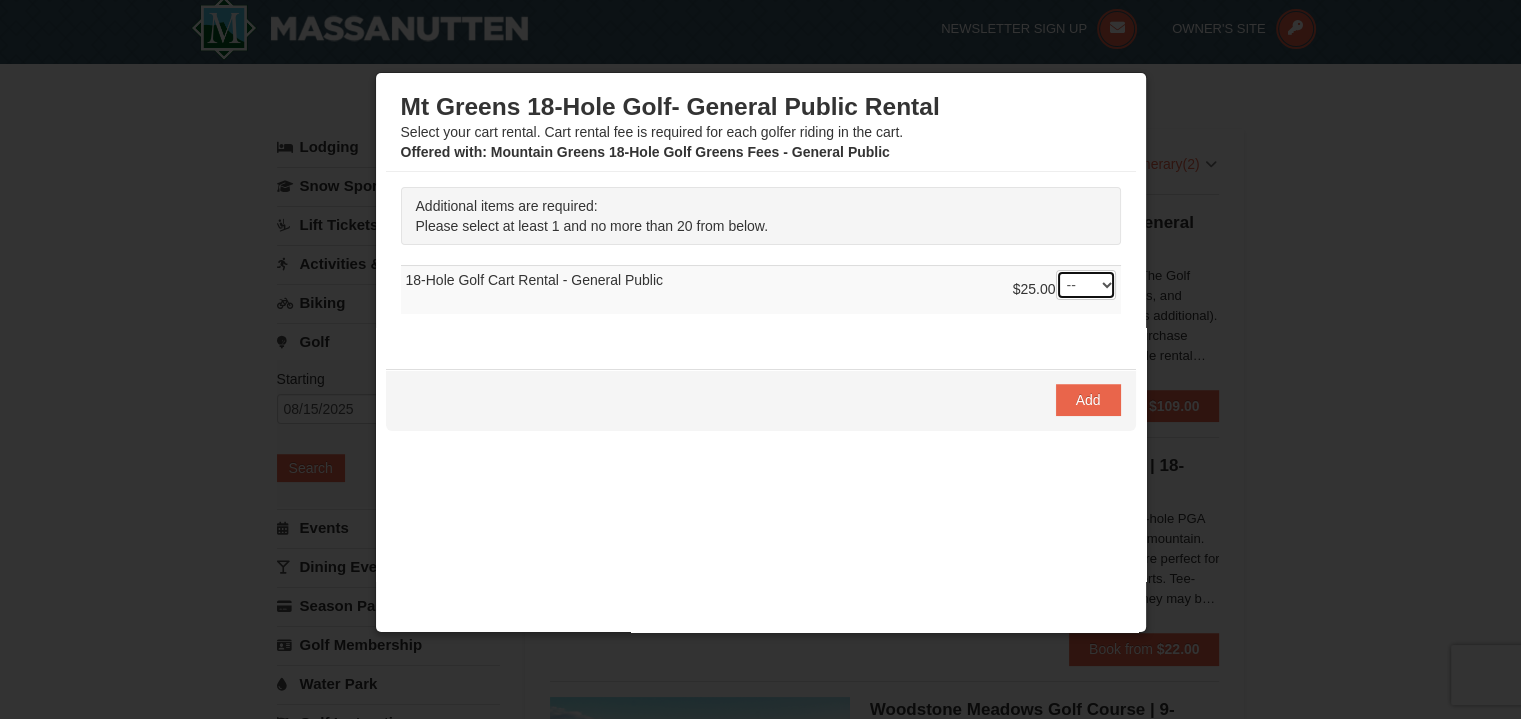 click on "--
01
02
03
04
05
06
07
08" at bounding box center (1086, 285) 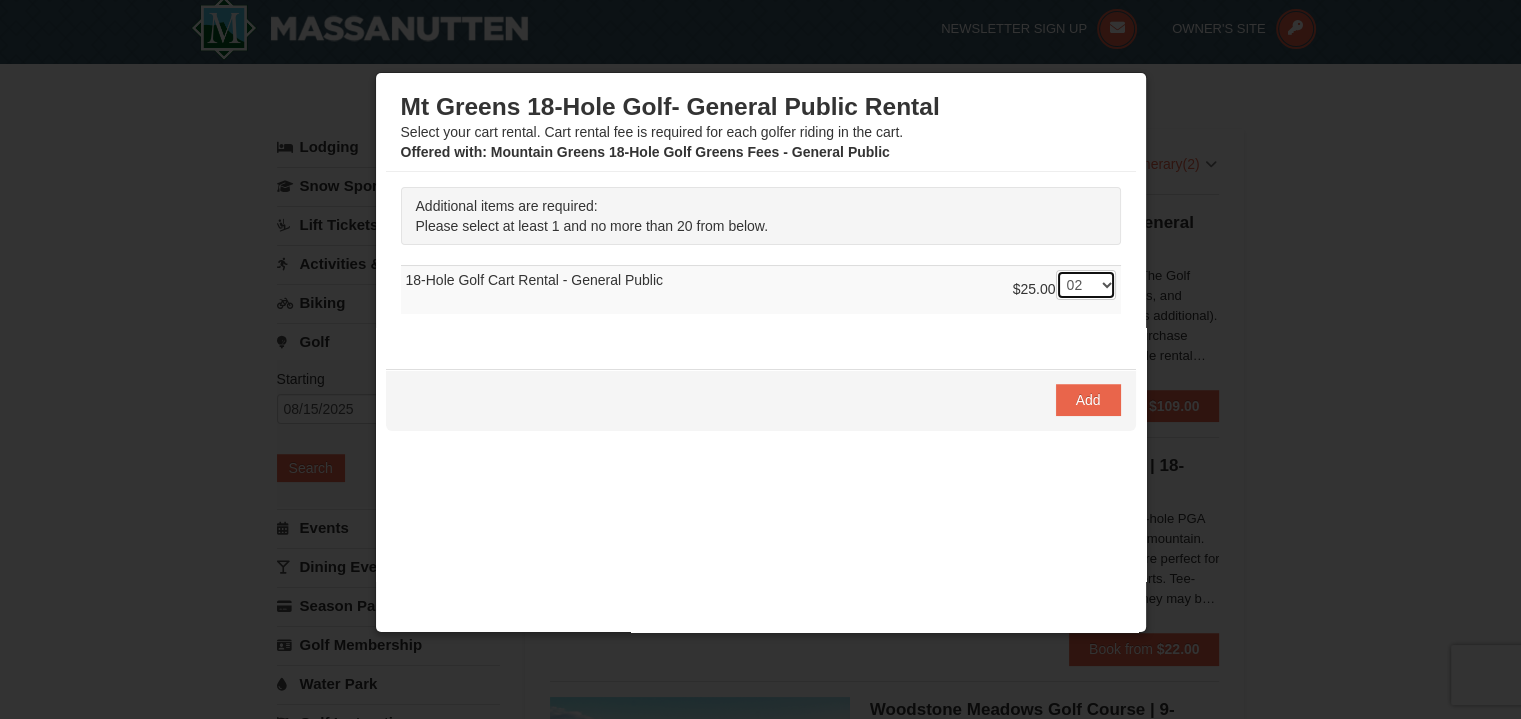click on "--
01
02
03
04
05
06
07
08" at bounding box center [1086, 285] 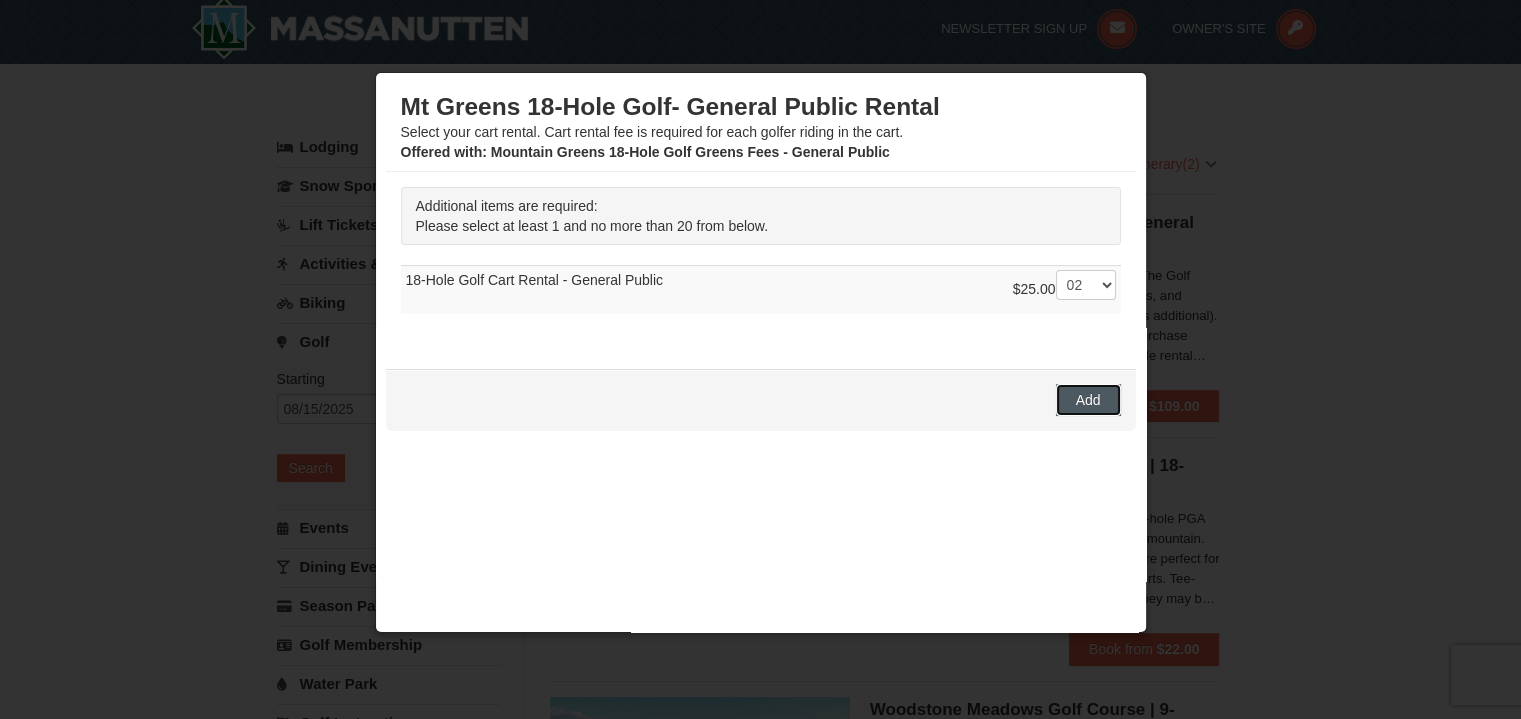 click on "Add" at bounding box center (1088, 400) 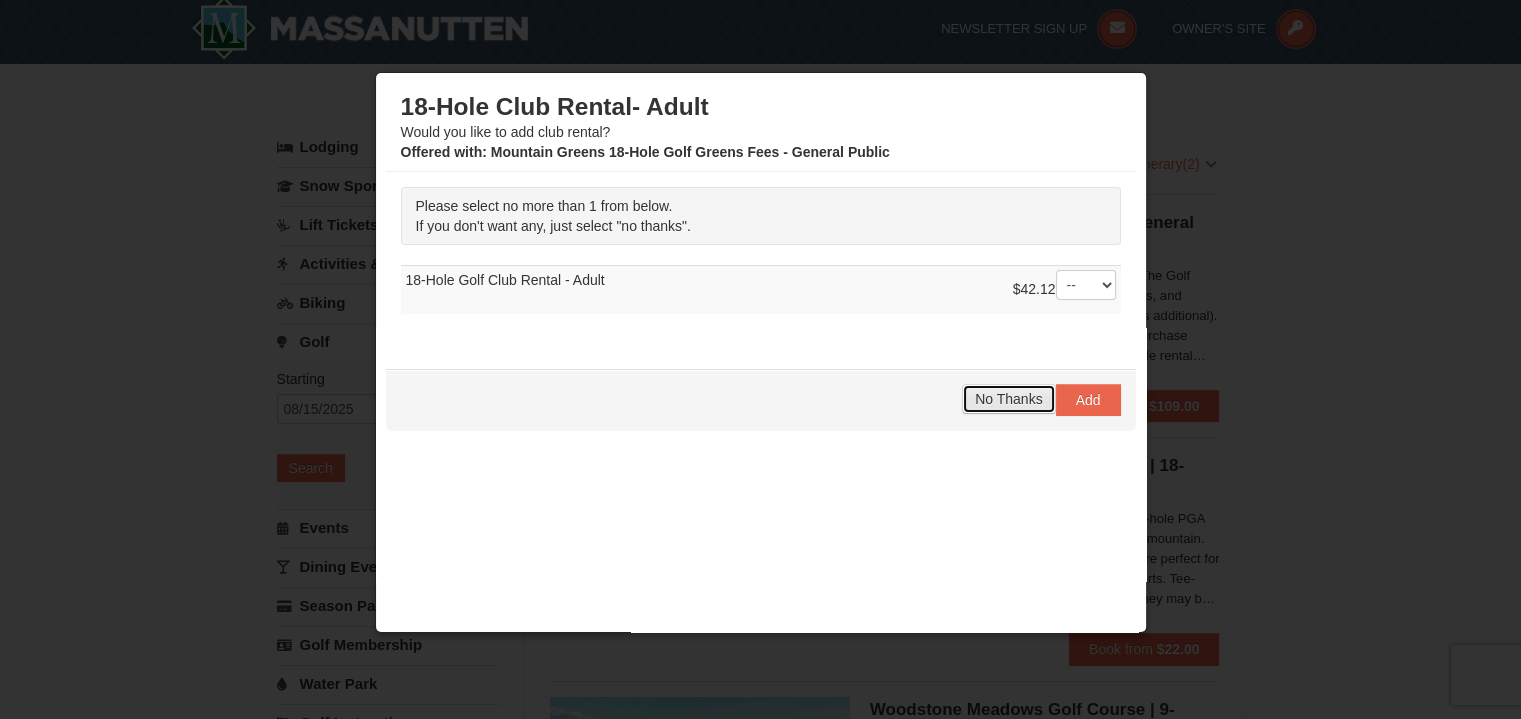 click on "No Thanks" at bounding box center [1008, 399] 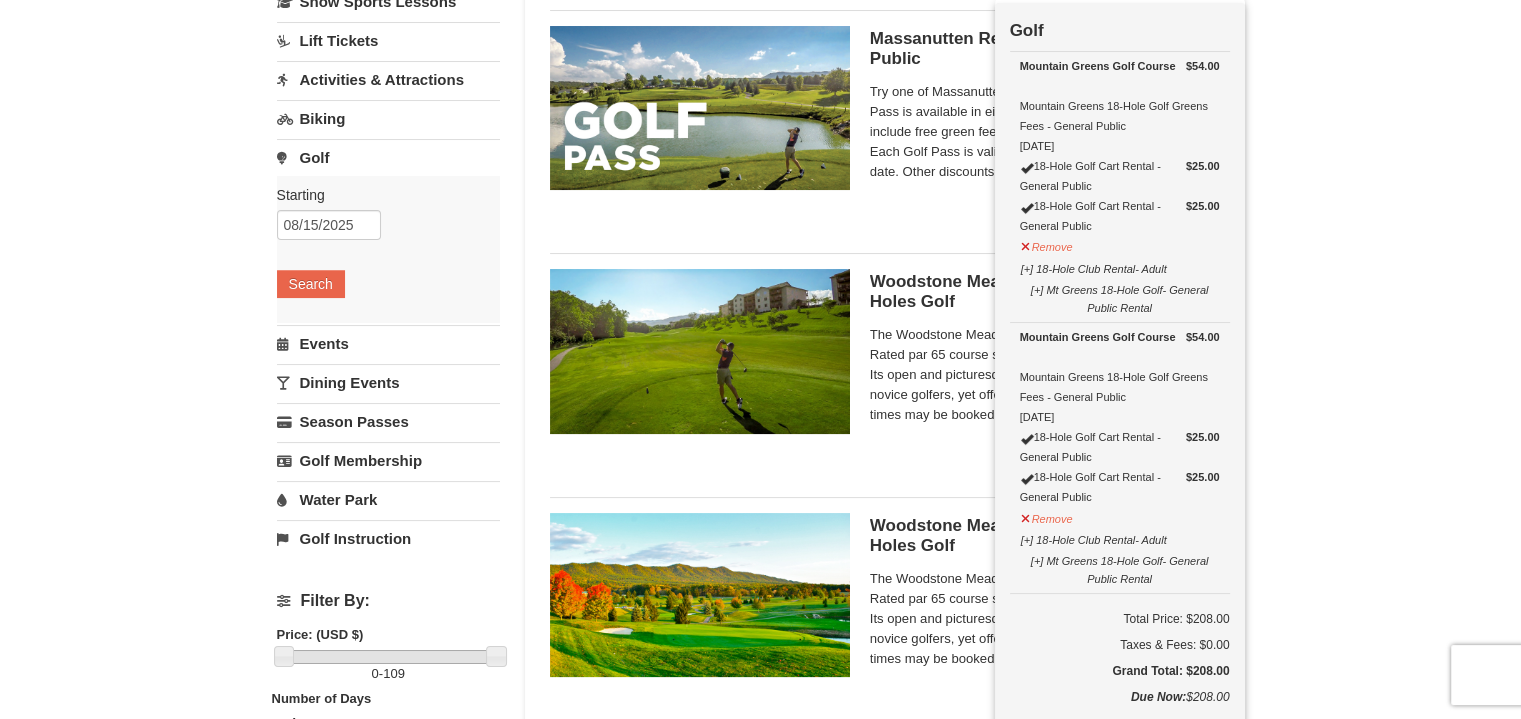 scroll, scrollTop: 189, scrollLeft: 0, axis: vertical 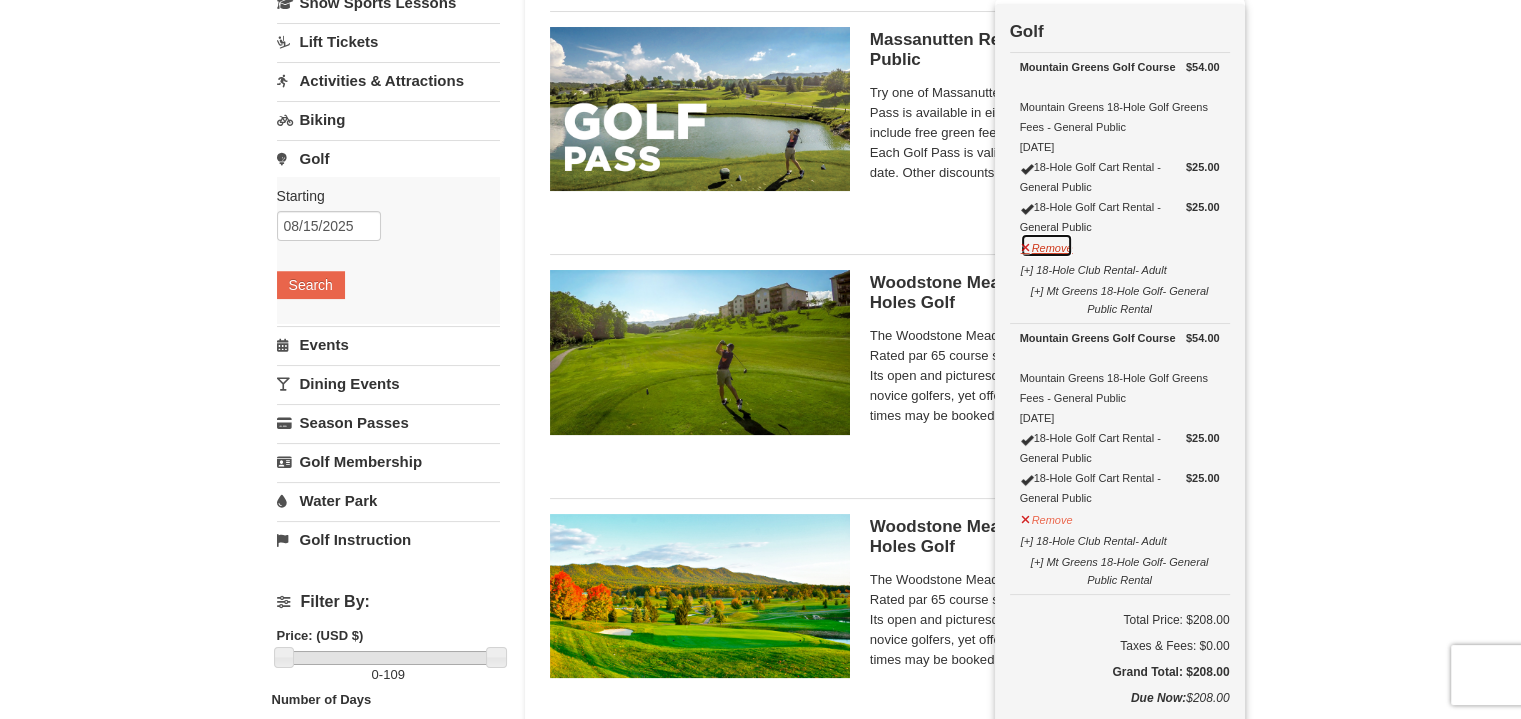 click on "Remove" at bounding box center [1047, 245] 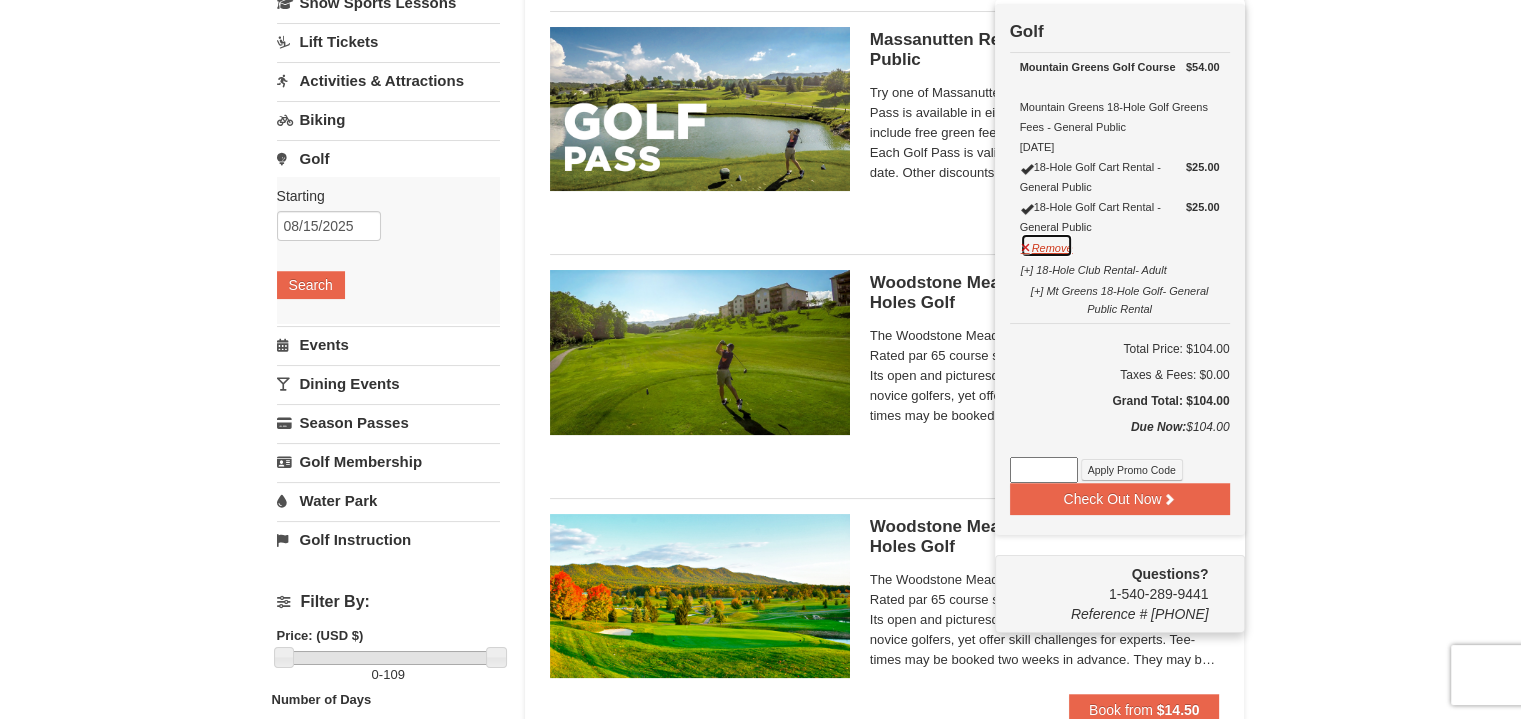 click on "Remove" at bounding box center [1047, 245] 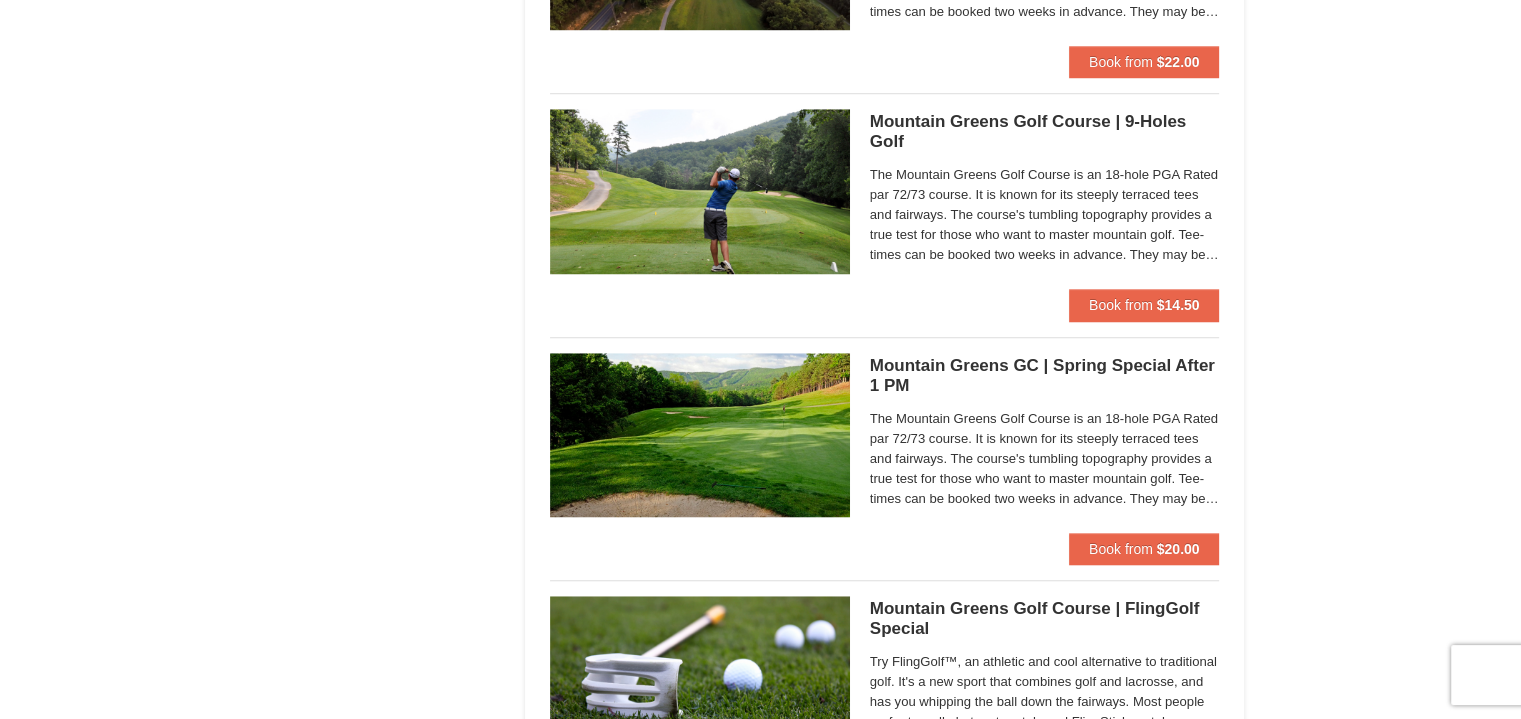 scroll, scrollTop: 1410, scrollLeft: 0, axis: vertical 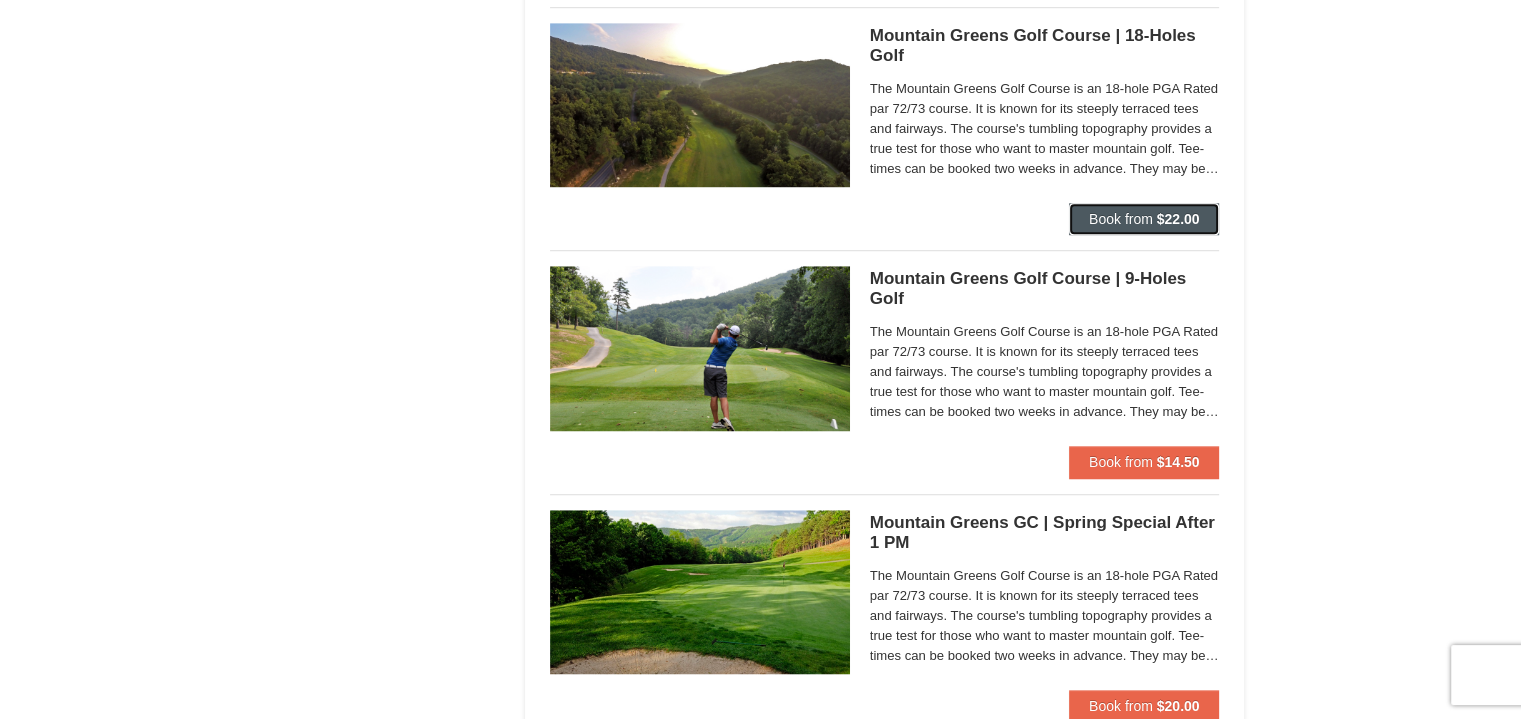 click on "Book from" at bounding box center [1121, 219] 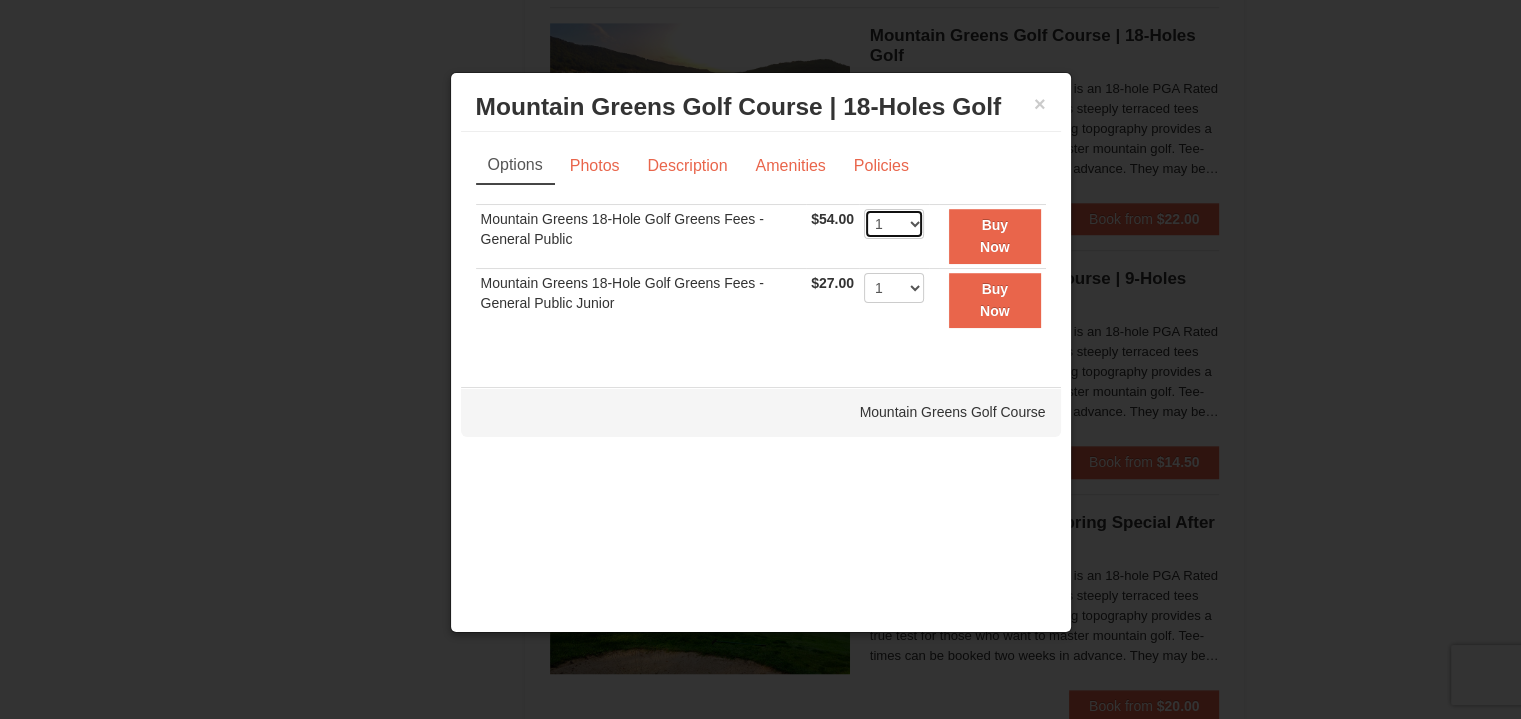 click on "1
2
3
4
5
6
7
8
9
10
11
12
13
14
15
16
17
18
19
20" at bounding box center (894, 224) 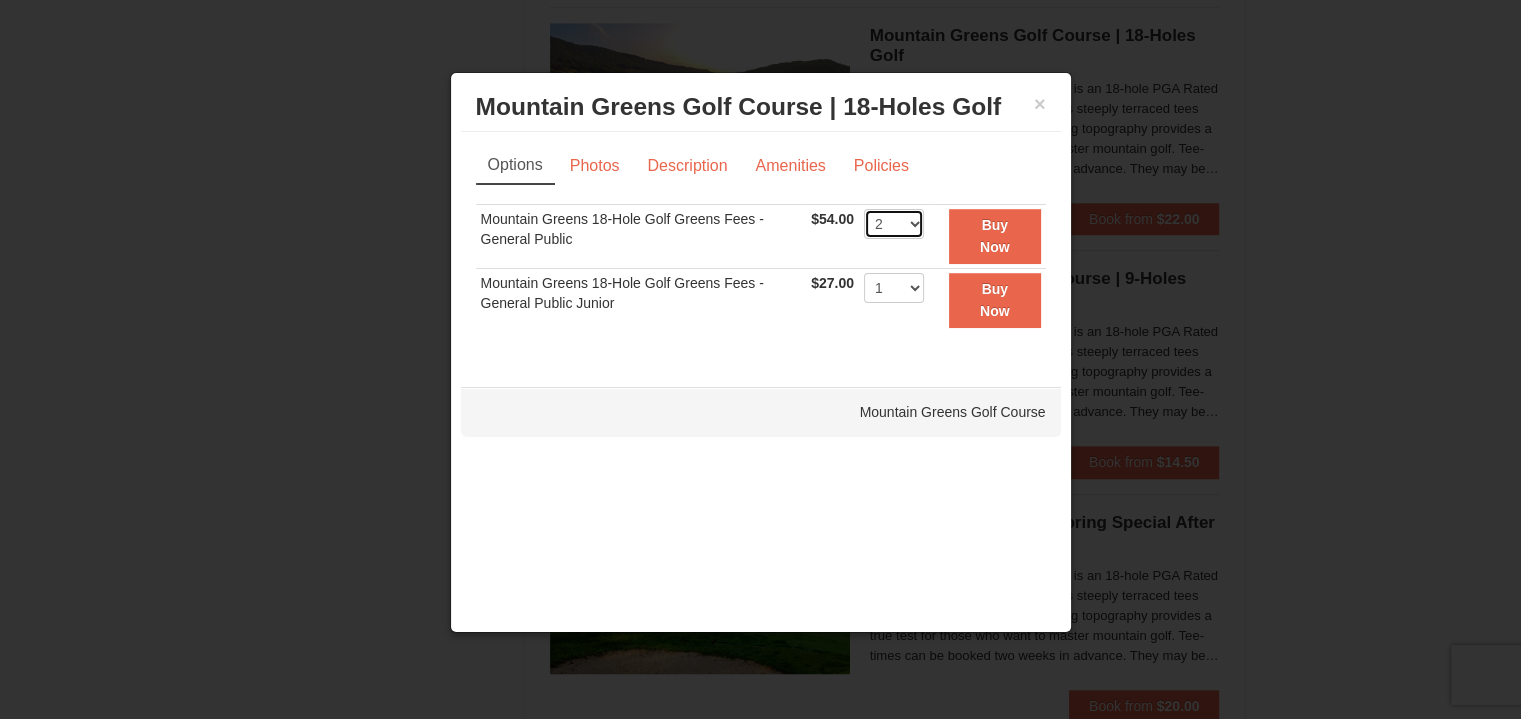 click on "1
2
3
4
5
6
7
8
9
10
11
12
13
14
15
16
17
18
19
20" at bounding box center [894, 224] 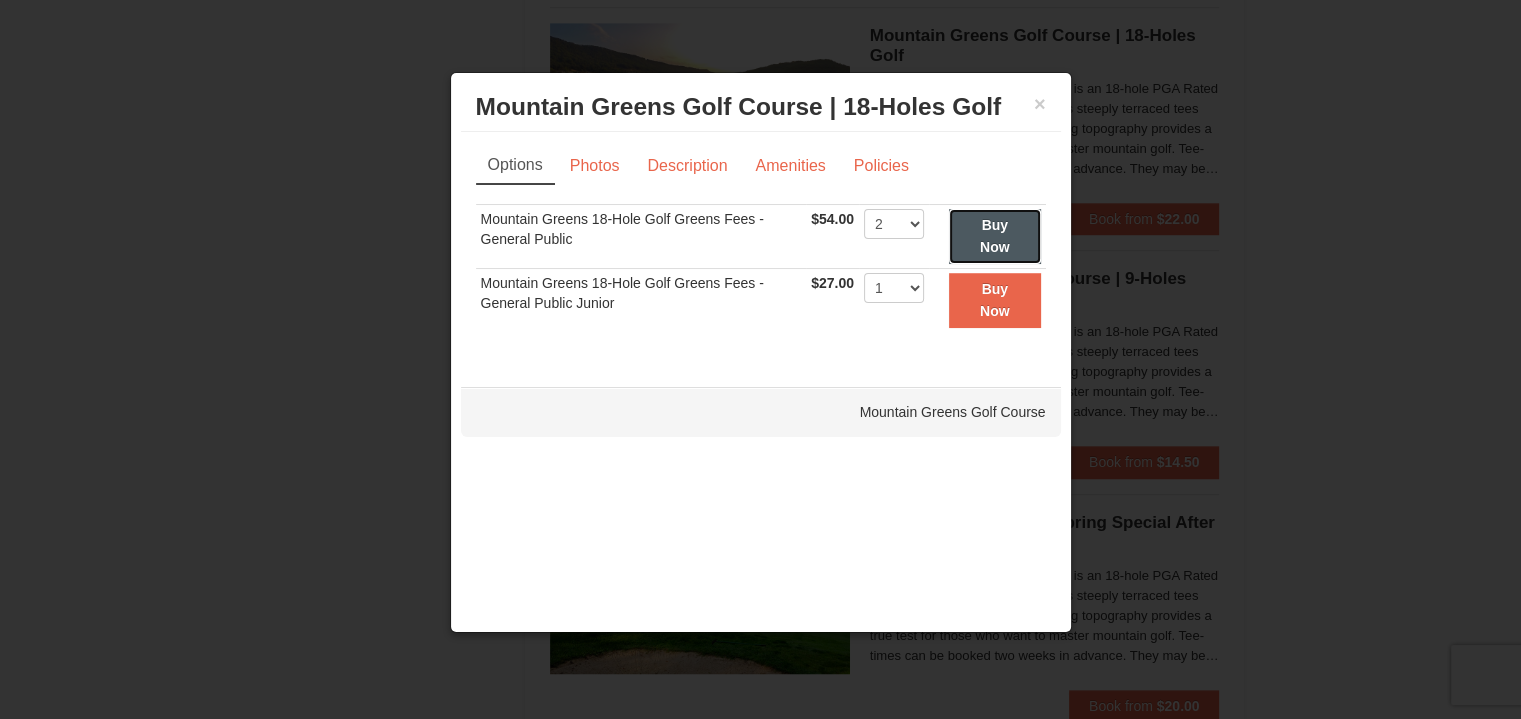 click on "Buy Now" at bounding box center [995, 236] 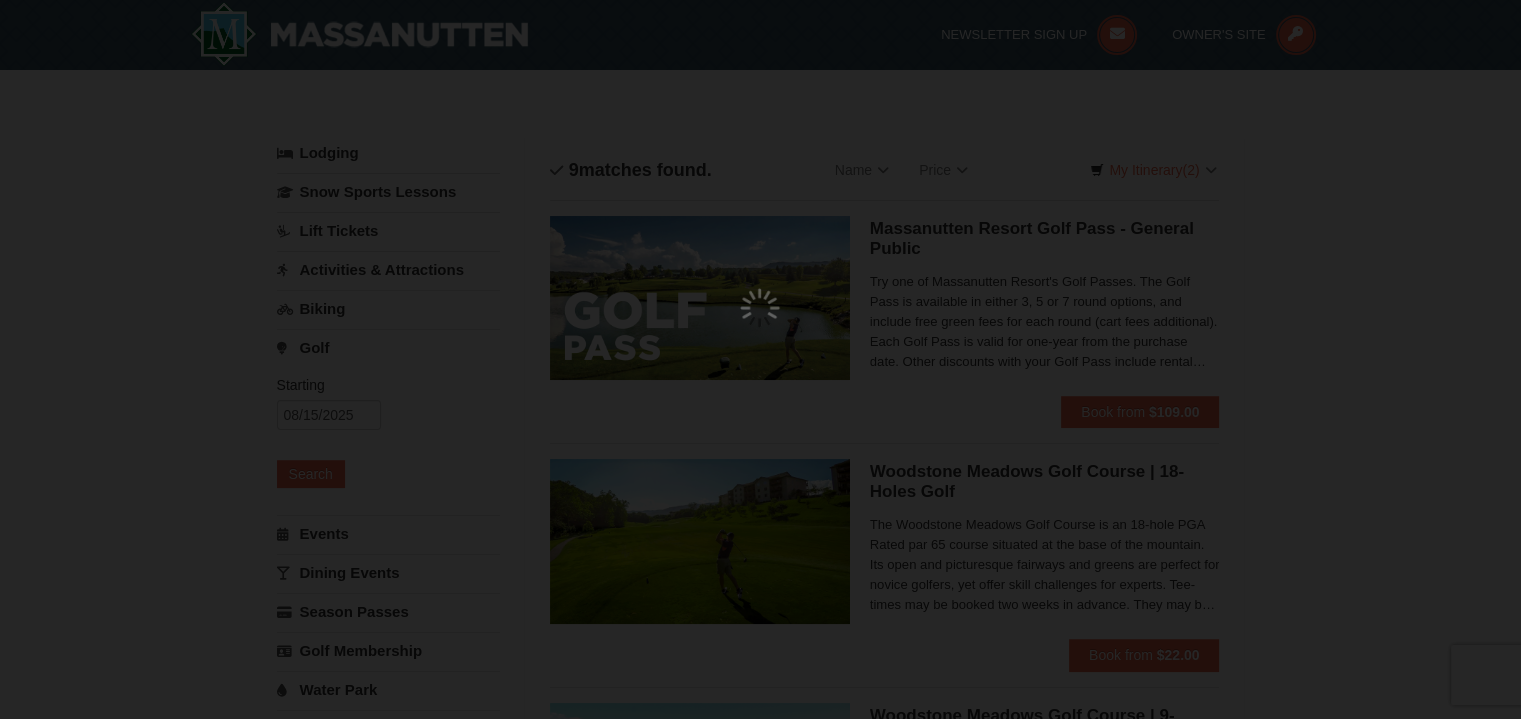 scroll, scrollTop: 6, scrollLeft: 0, axis: vertical 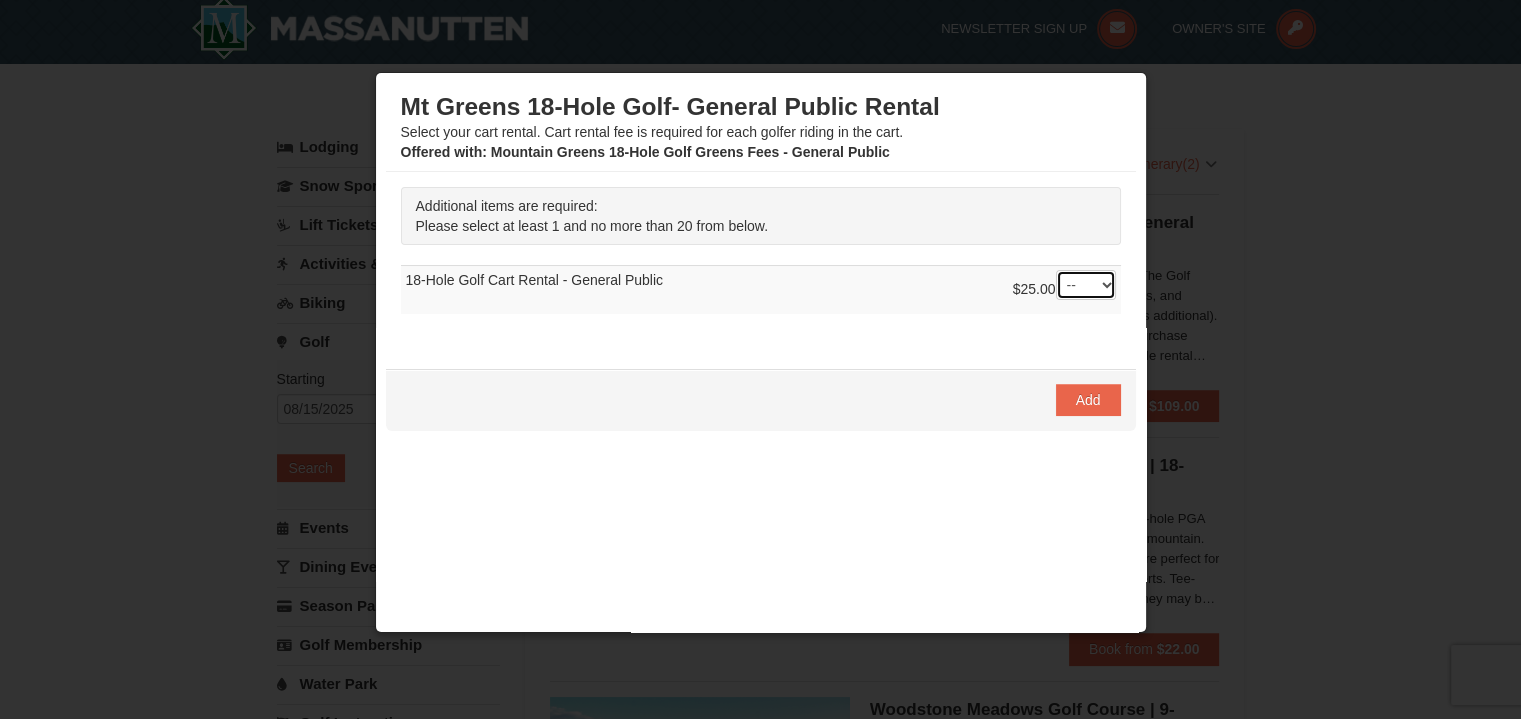 click on "--
01
02
03
04
05
06
07
08" at bounding box center [1086, 285] 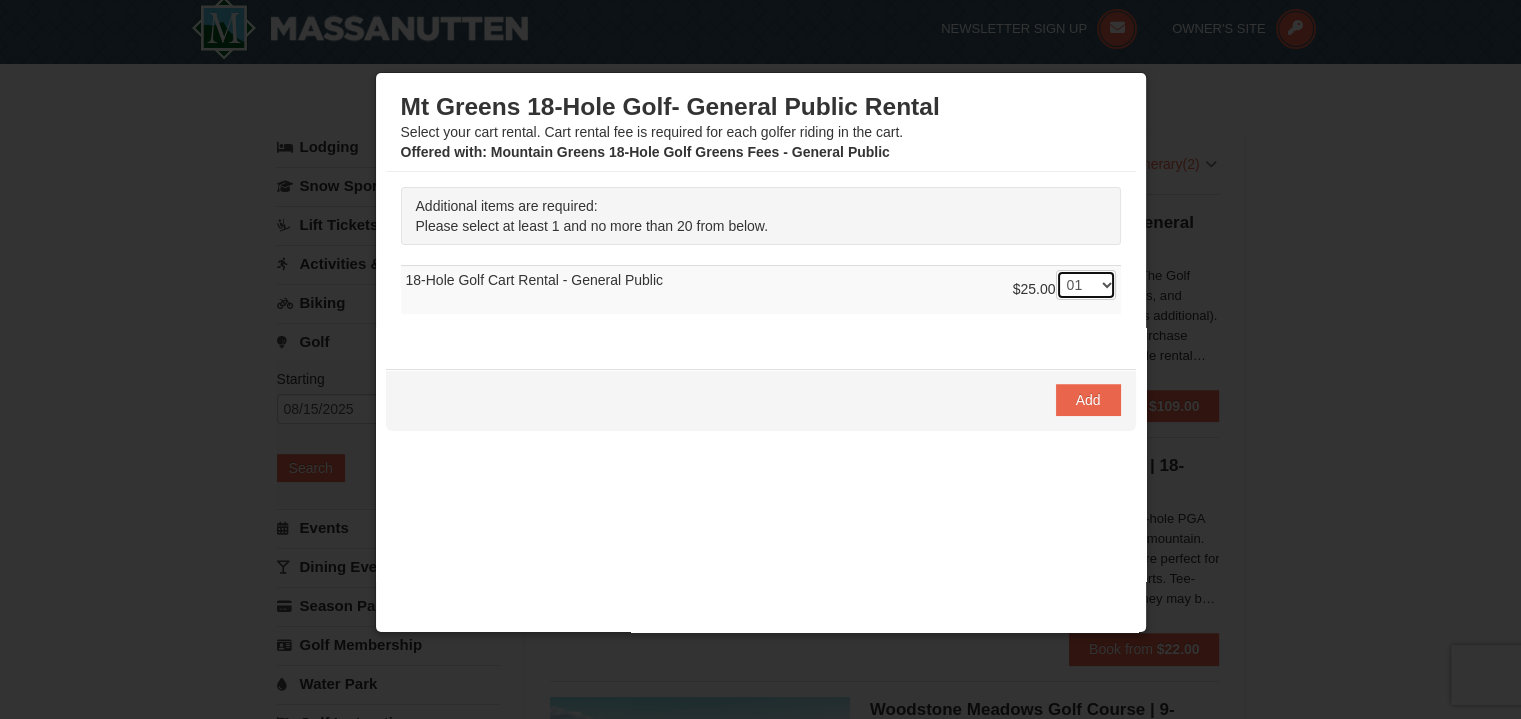 click on "--
01
02
03
04
05
06
07
08" at bounding box center (1086, 285) 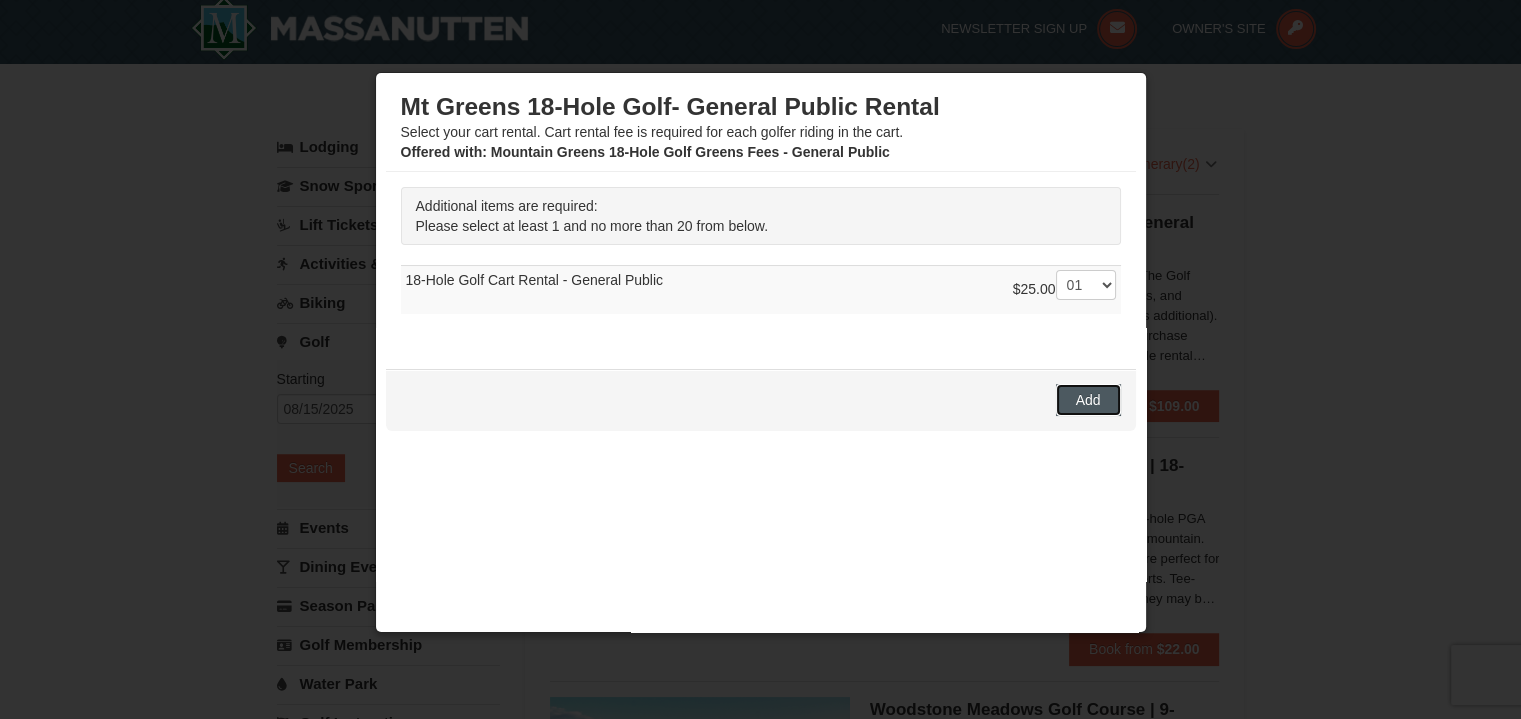 click on "Add" at bounding box center (1088, 400) 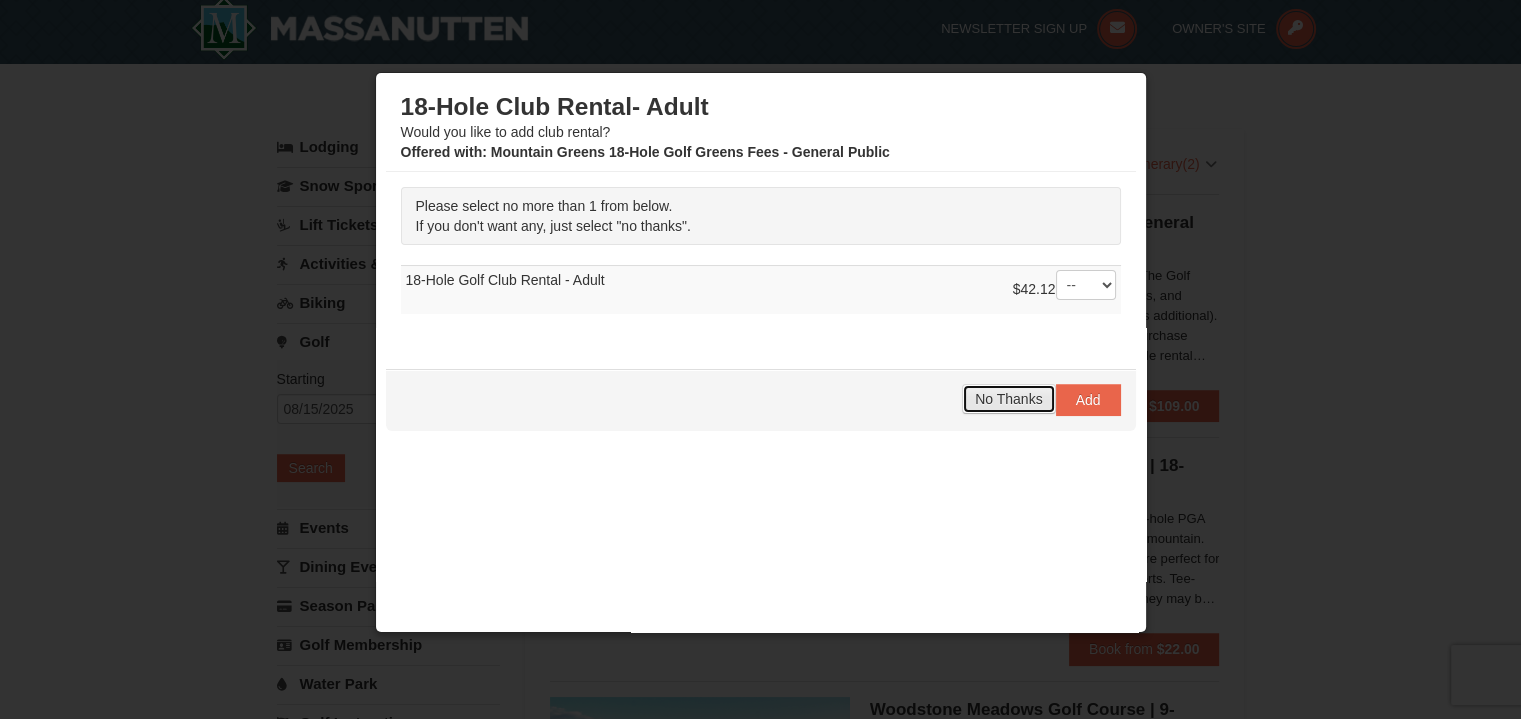 click on "No Thanks" at bounding box center (1008, 399) 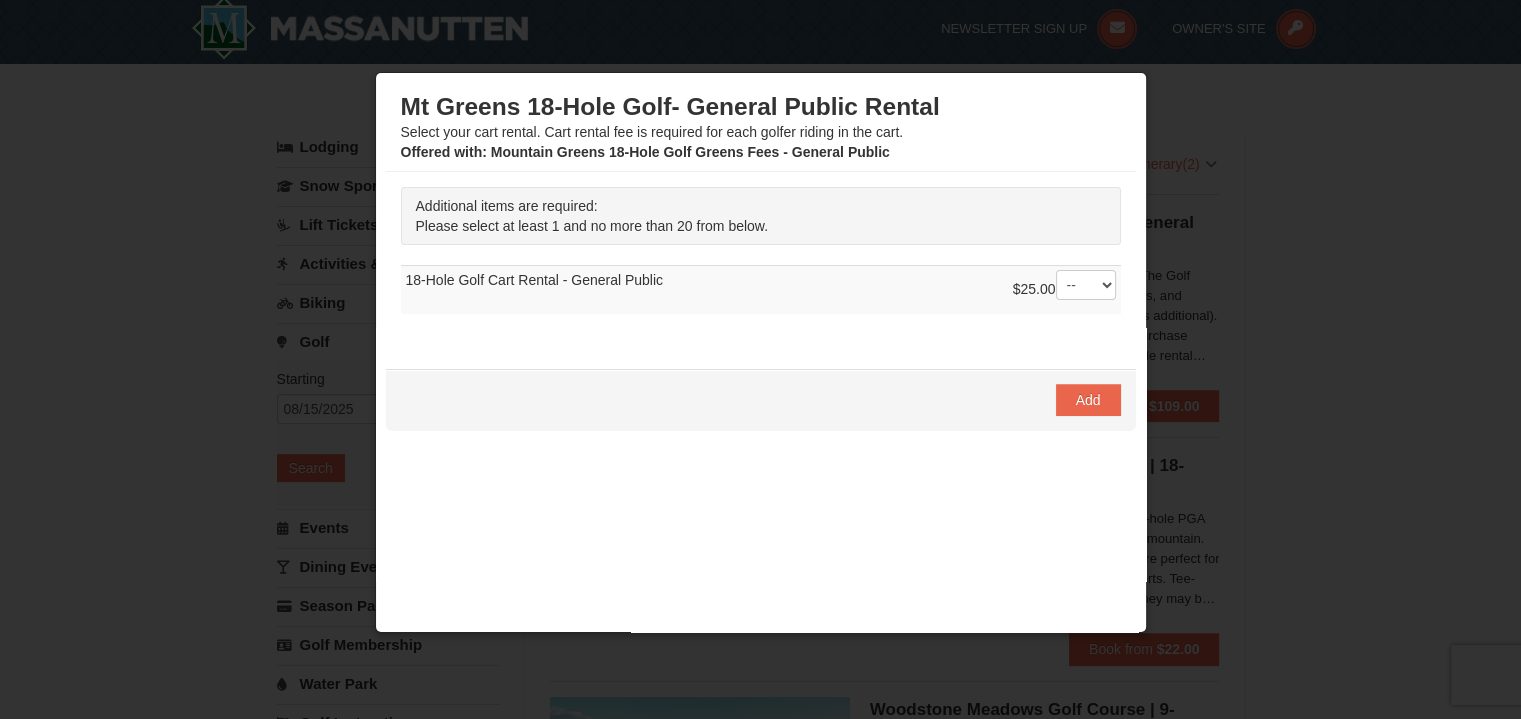 click on "$25.00
--
01
02
03
04
05
06" at bounding box center [1064, 290] 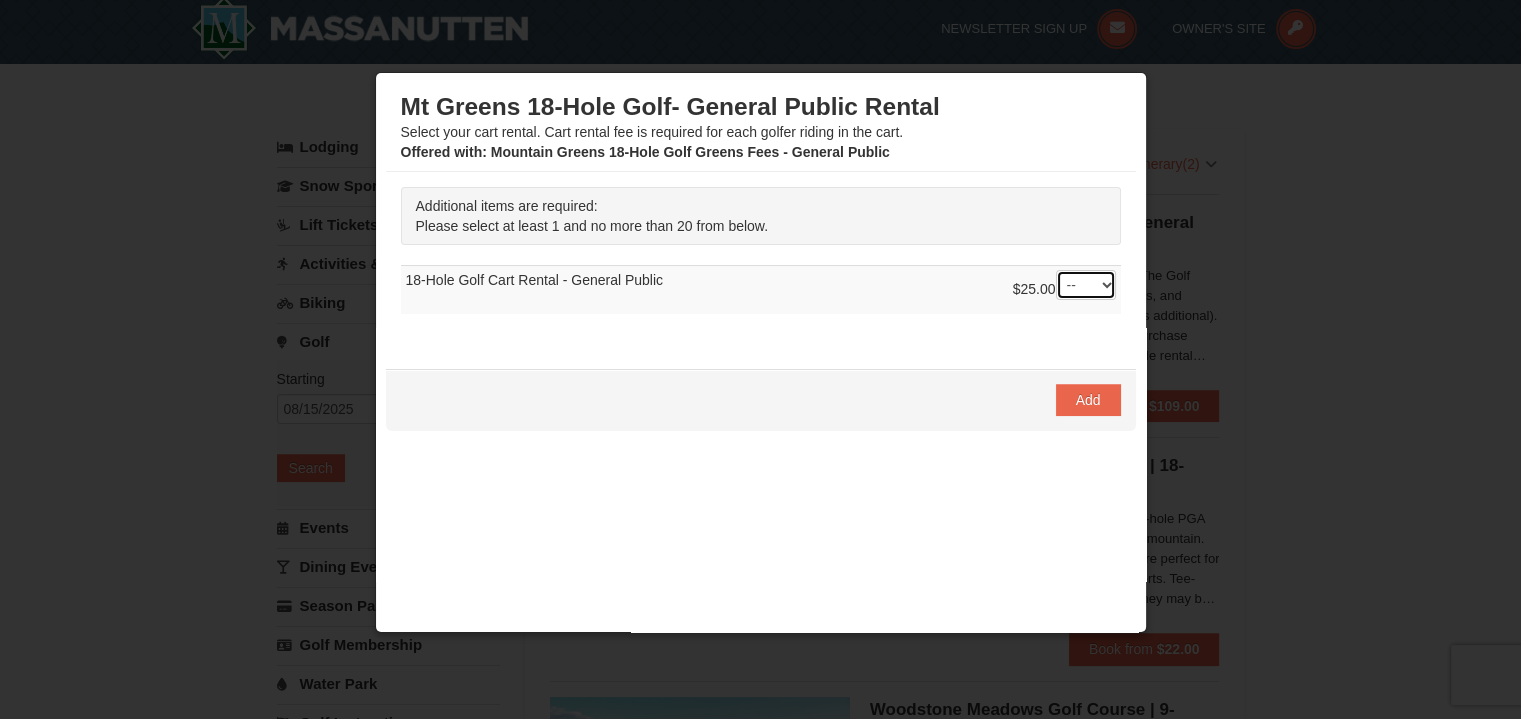 click on "--
01
02
03
04
05
06
07
08" at bounding box center (1086, 285) 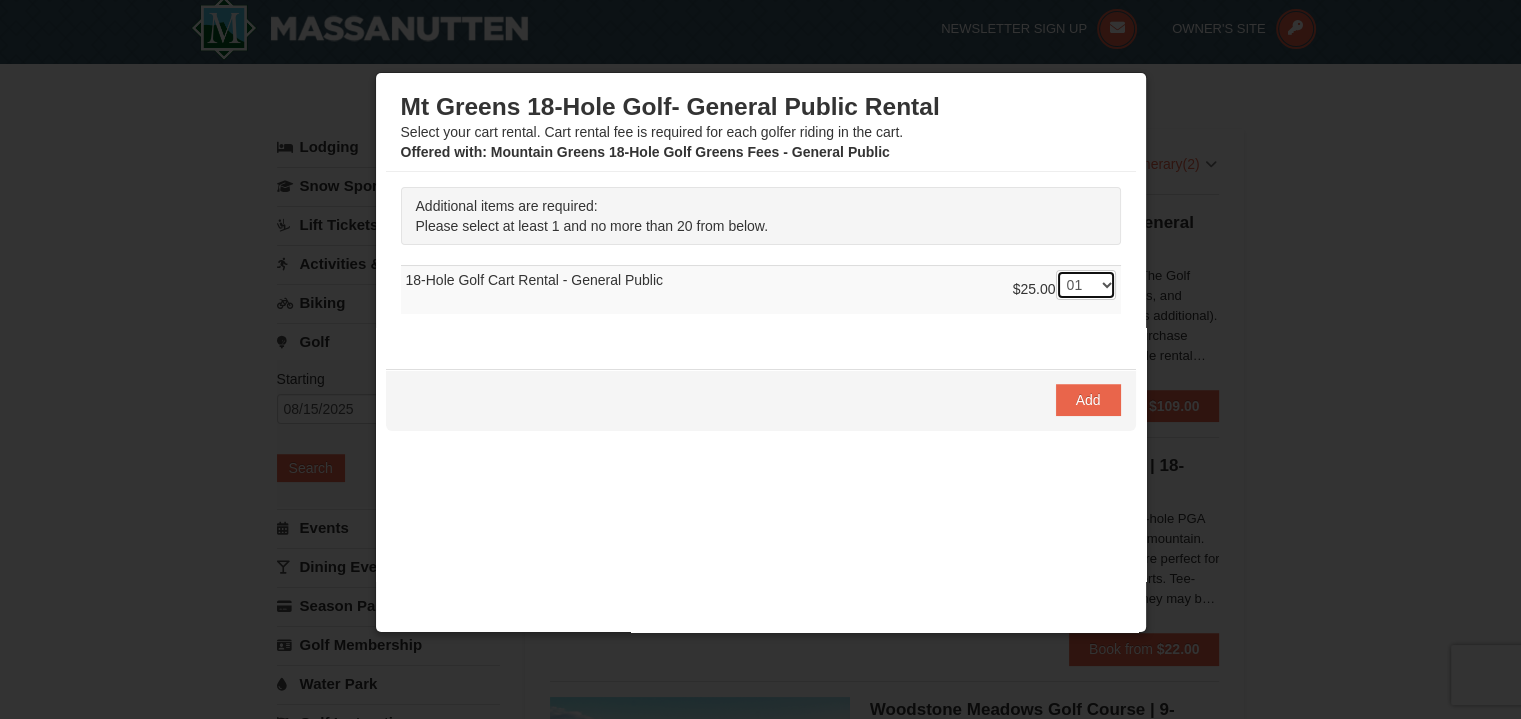 click on "--
01
02
03
04
05
06
07
08" at bounding box center (1086, 285) 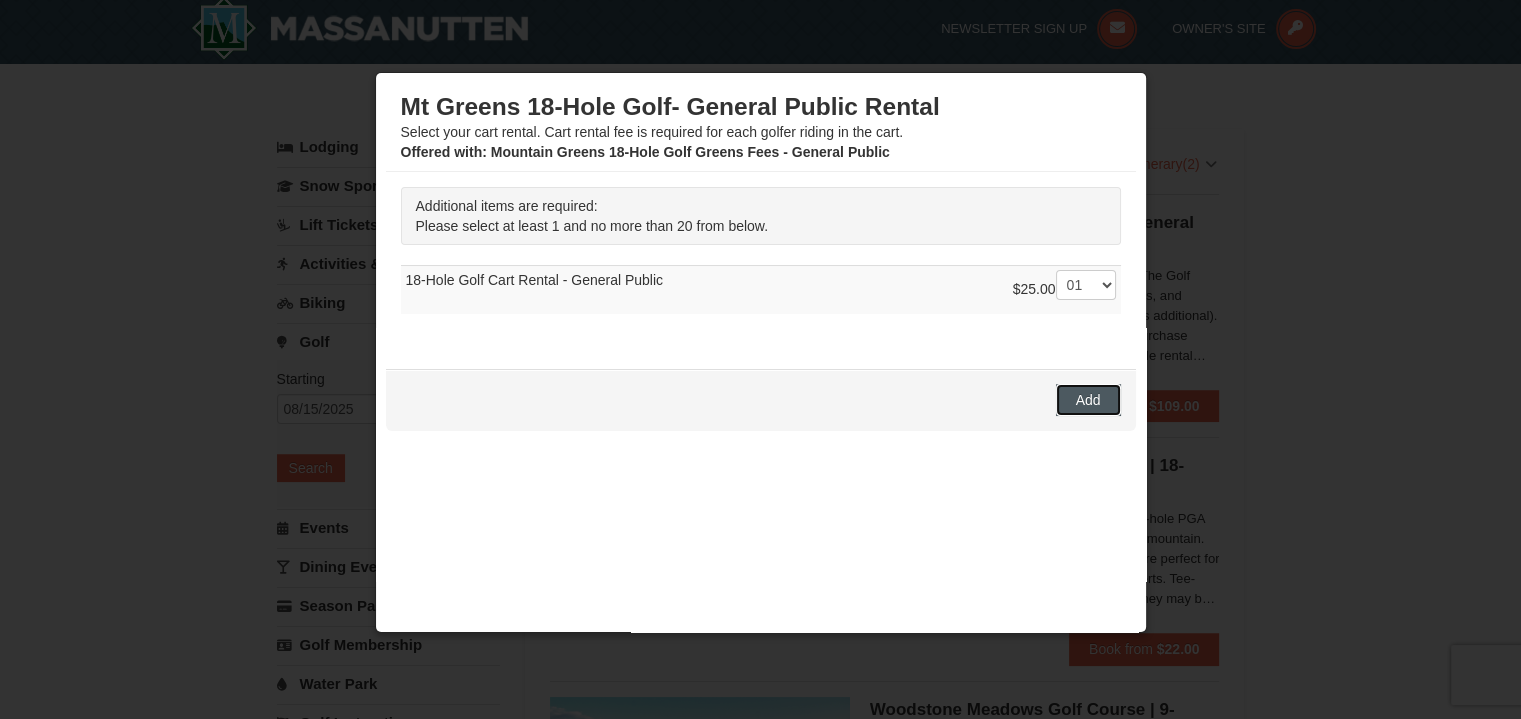 click on "Add" at bounding box center (1088, 400) 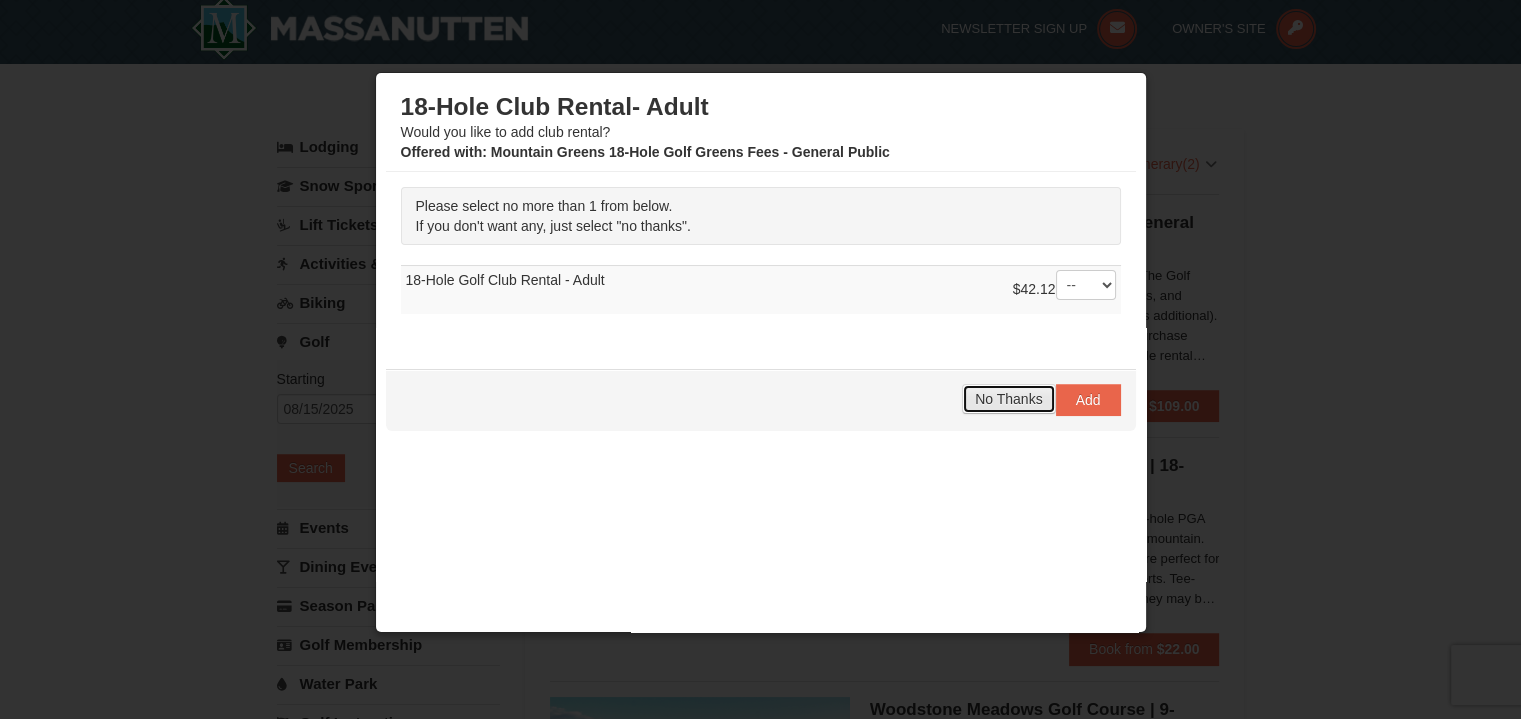 click on "No Thanks" at bounding box center [1008, 399] 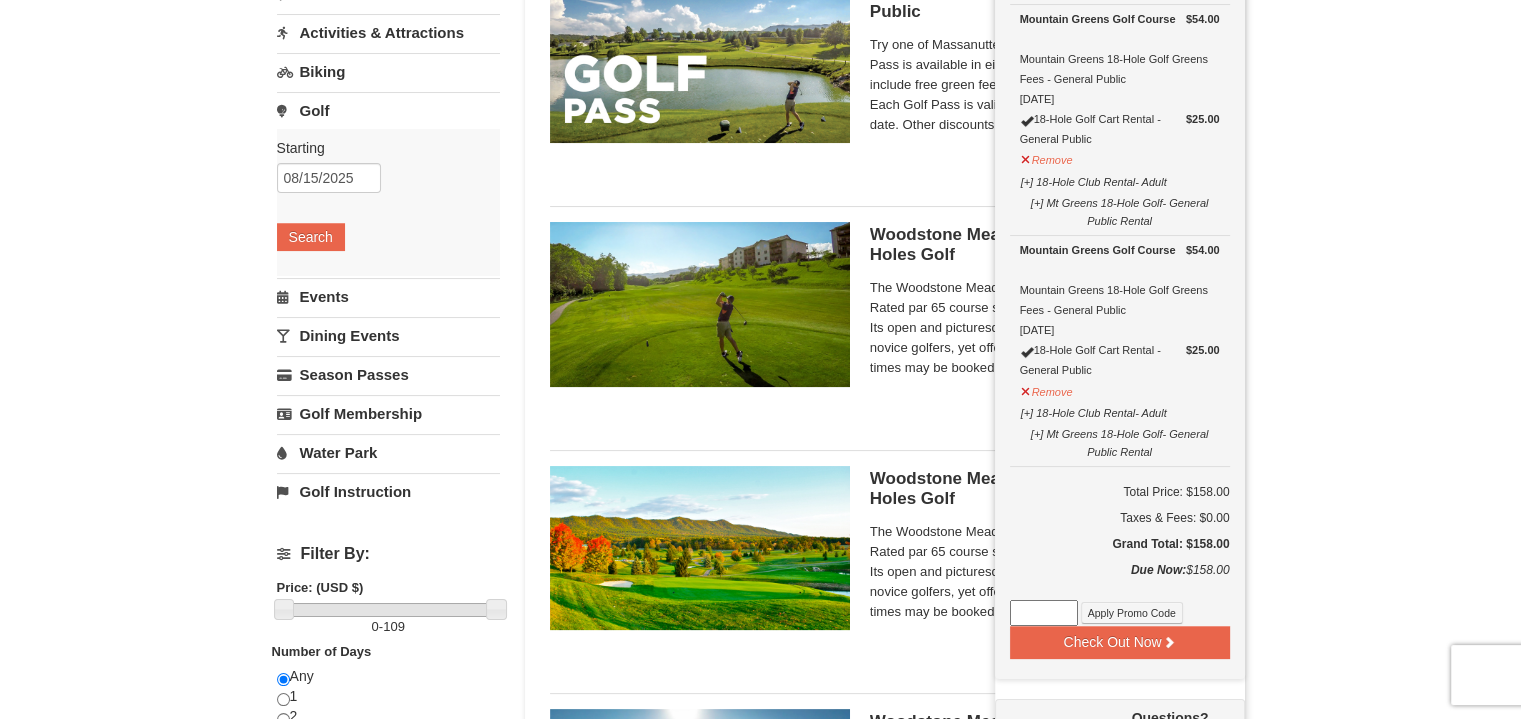scroll, scrollTop: 247, scrollLeft: 0, axis: vertical 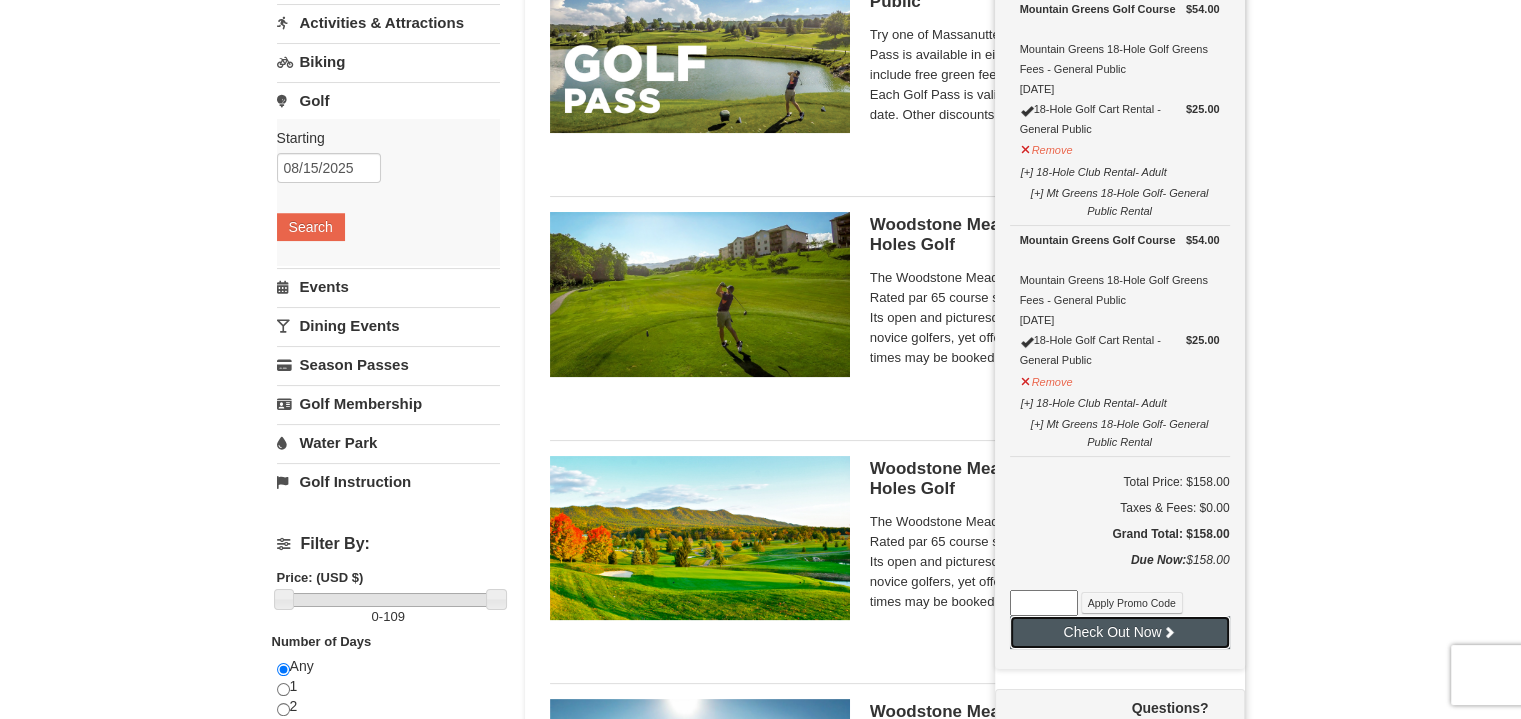 click on "Check Out Now" at bounding box center (1120, 632) 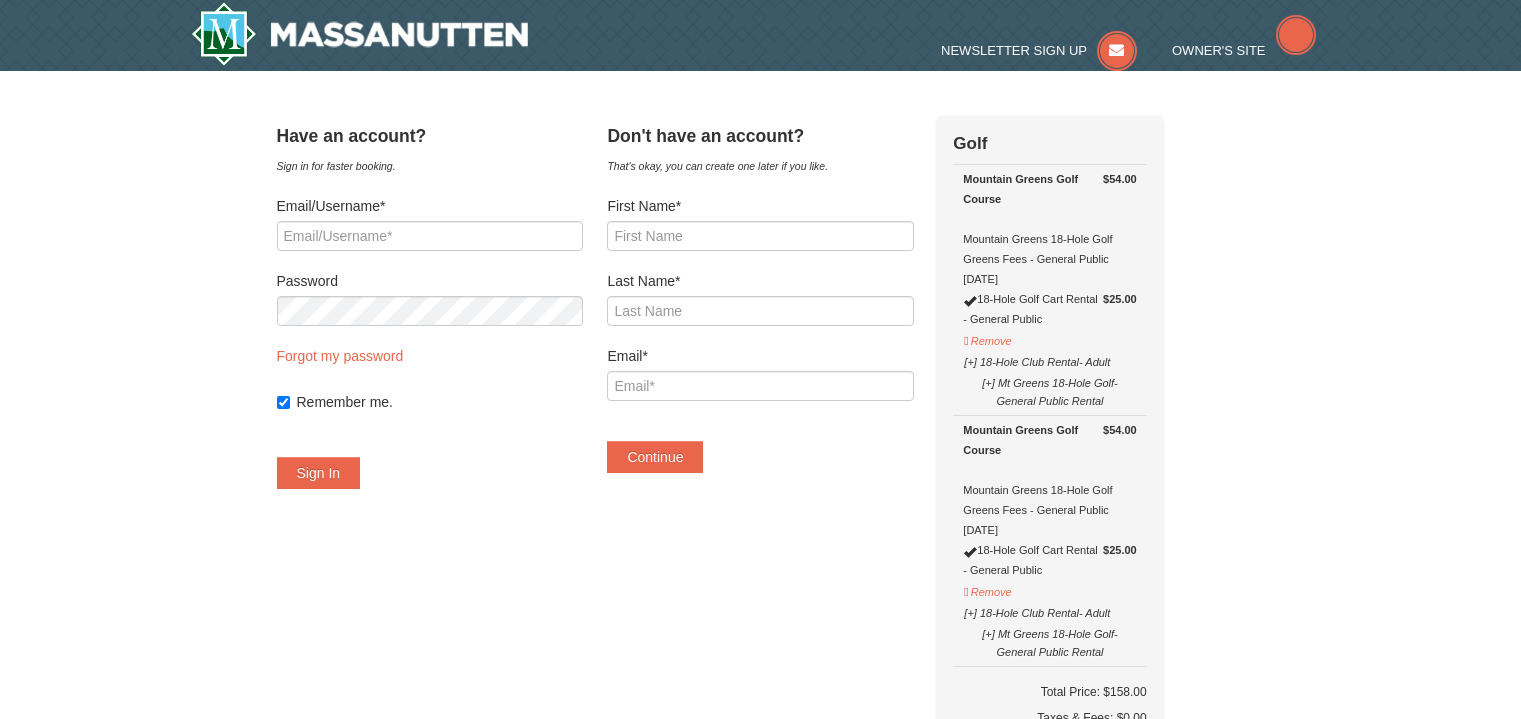 scroll, scrollTop: 0, scrollLeft: 0, axis: both 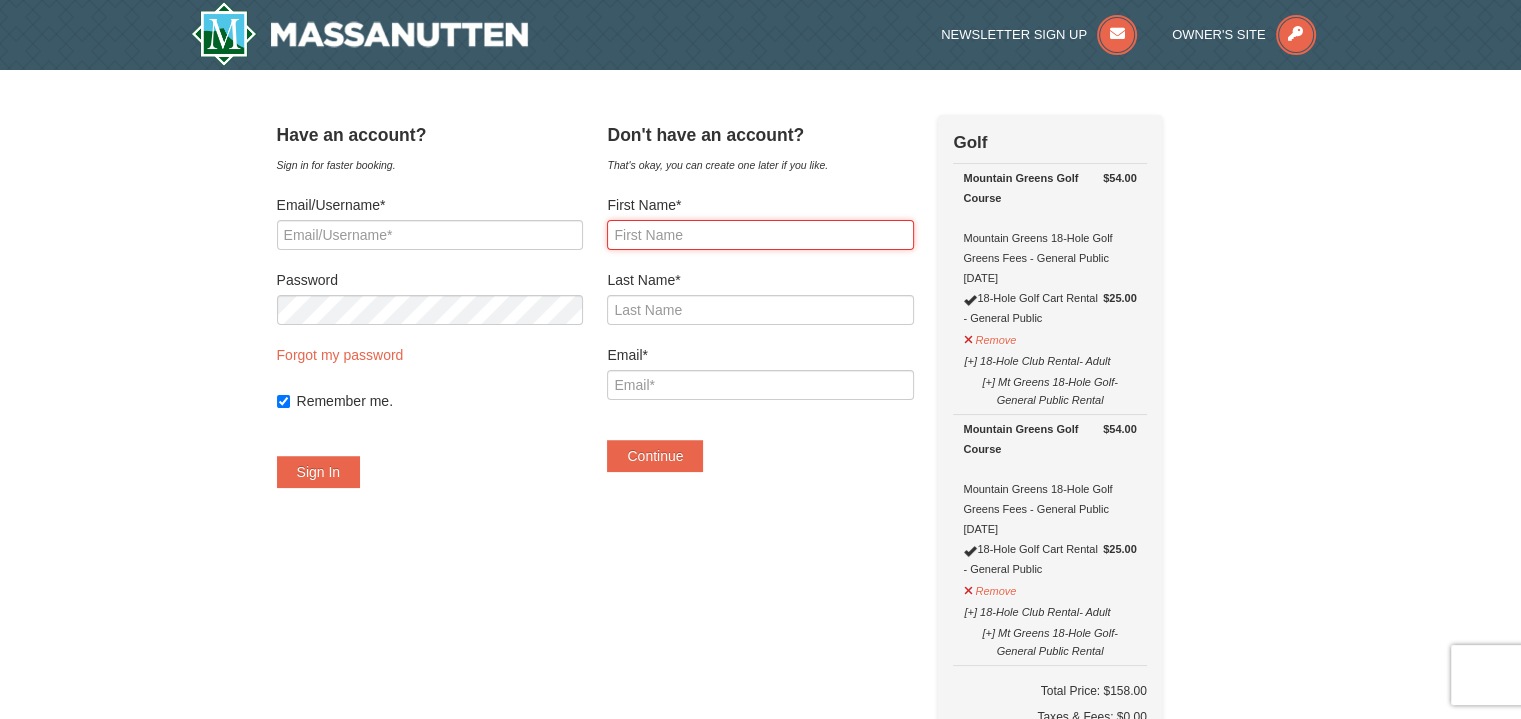 click on "First Name*" at bounding box center (760, 235) 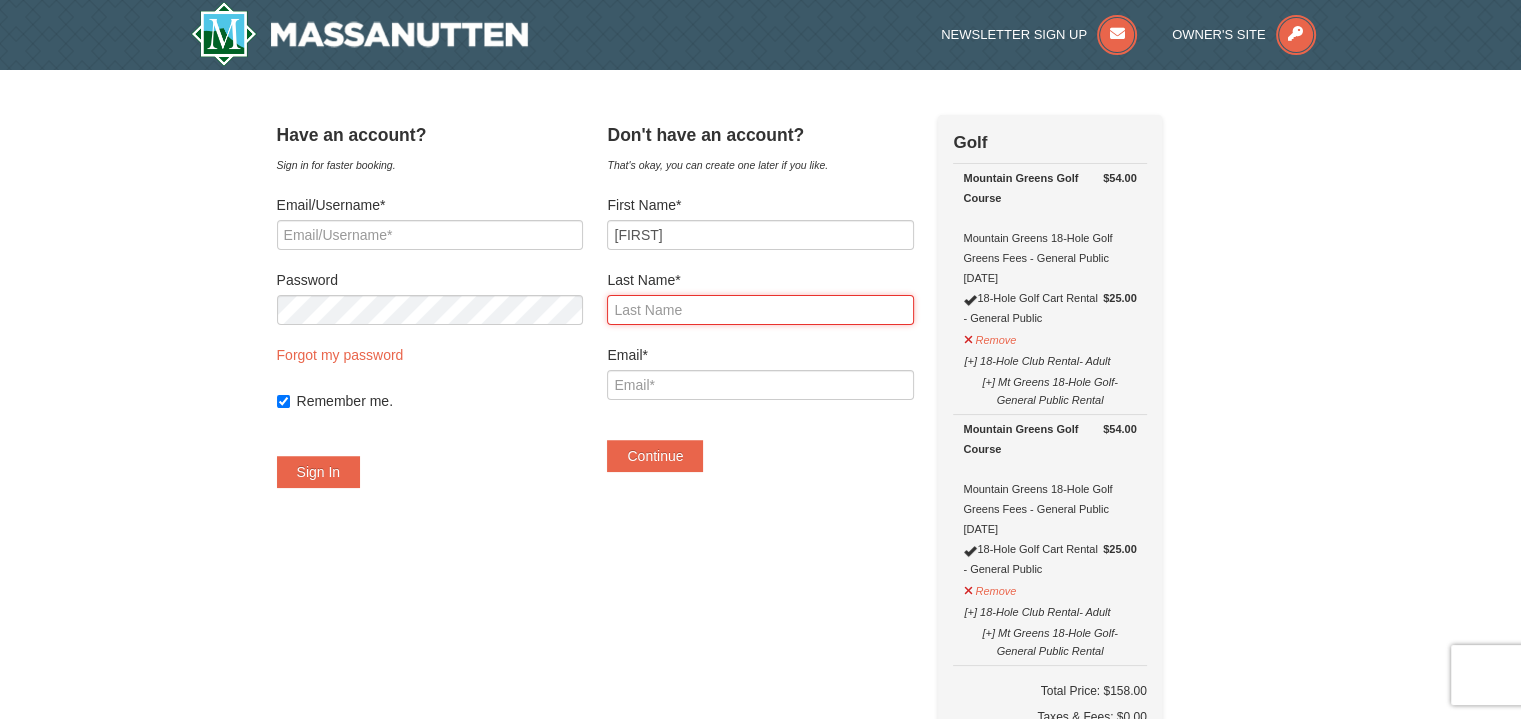 type on "Karl" 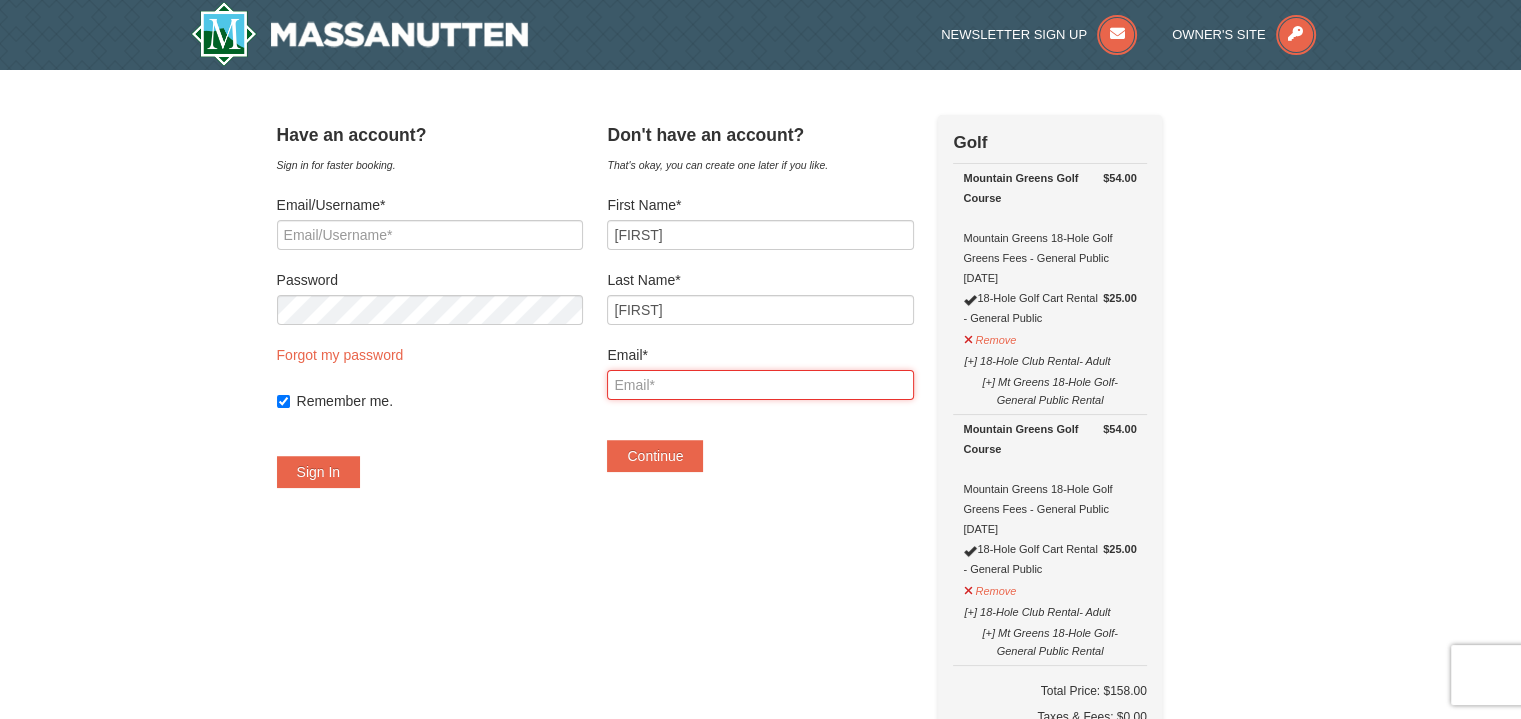 type on "matt.karl84@gmail.com" 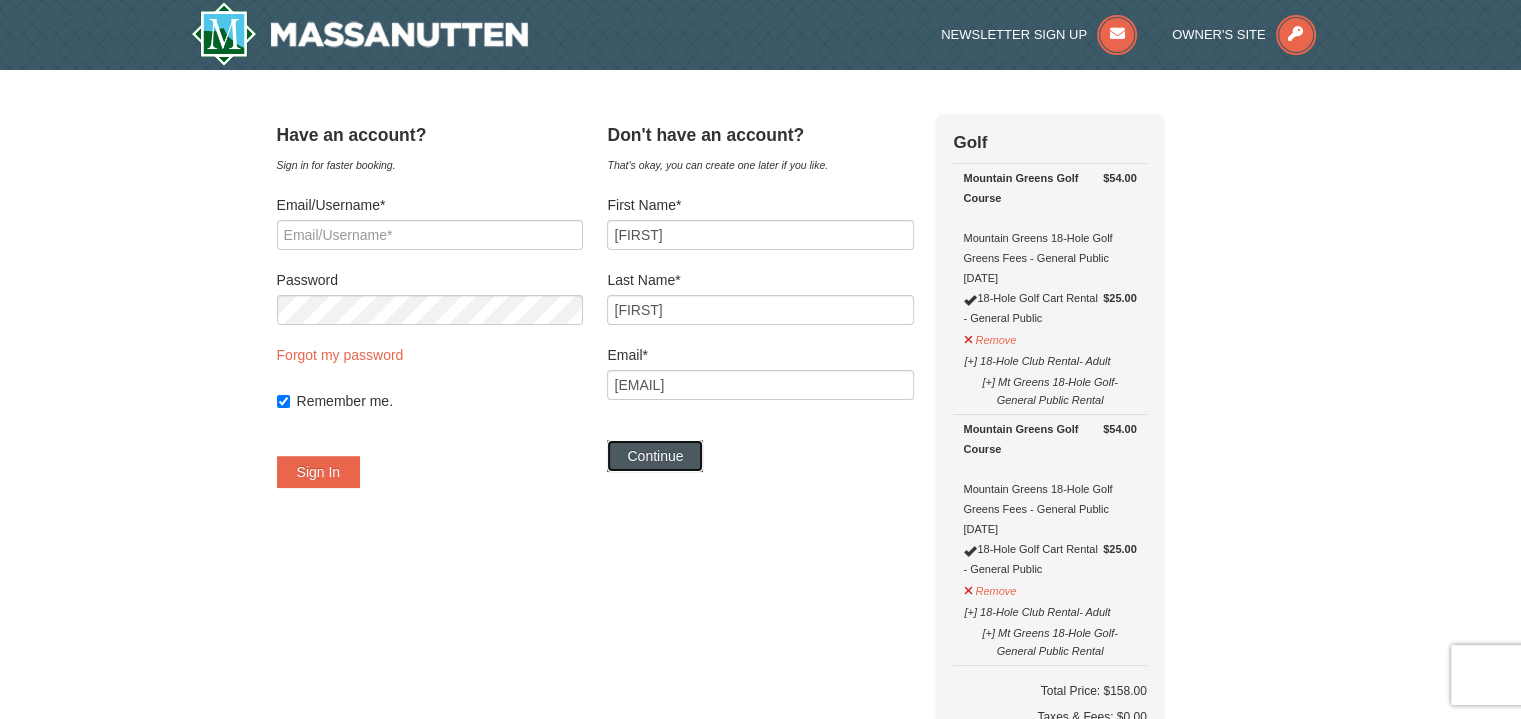 click on "Continue" at bounding box center (655, 456) 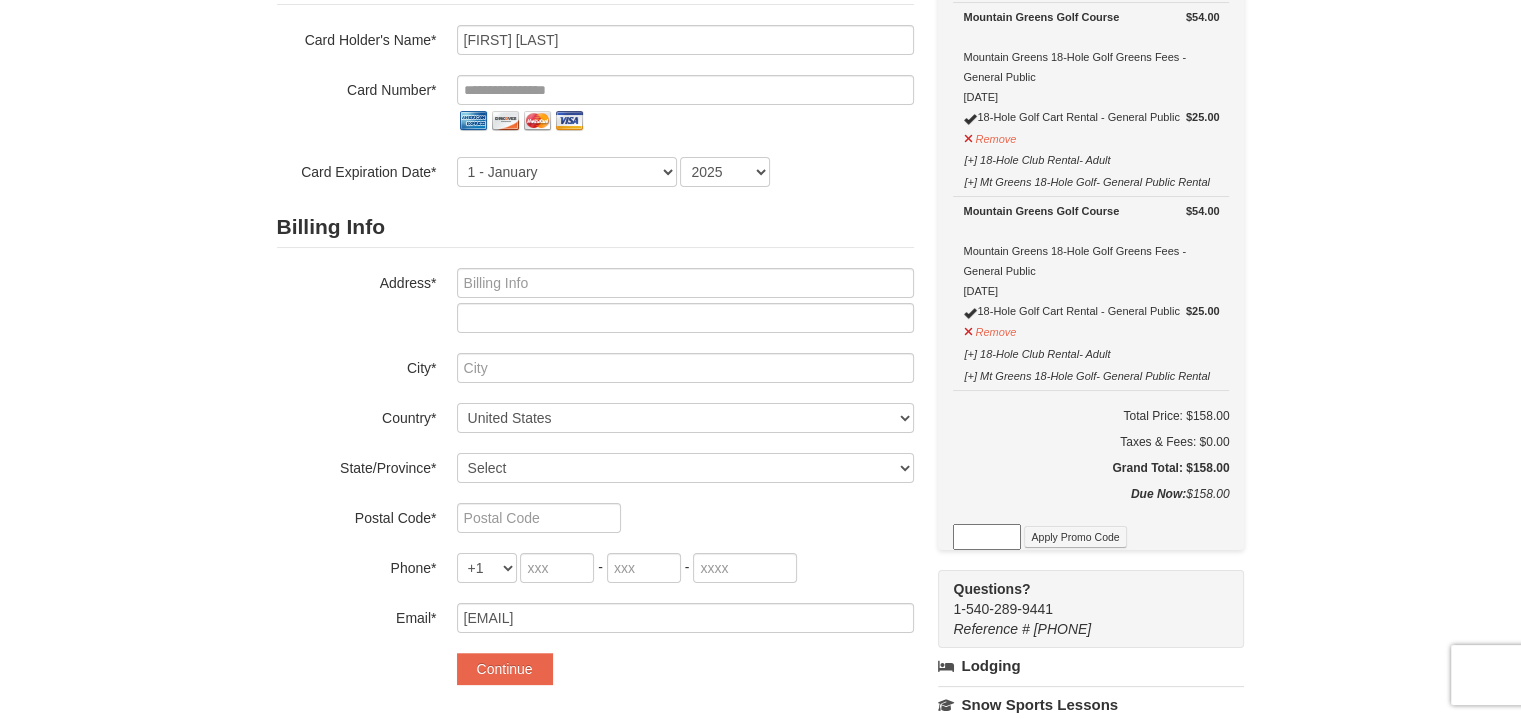 scroll, scrollTop: 0, scrollLeft: 0, axis: both 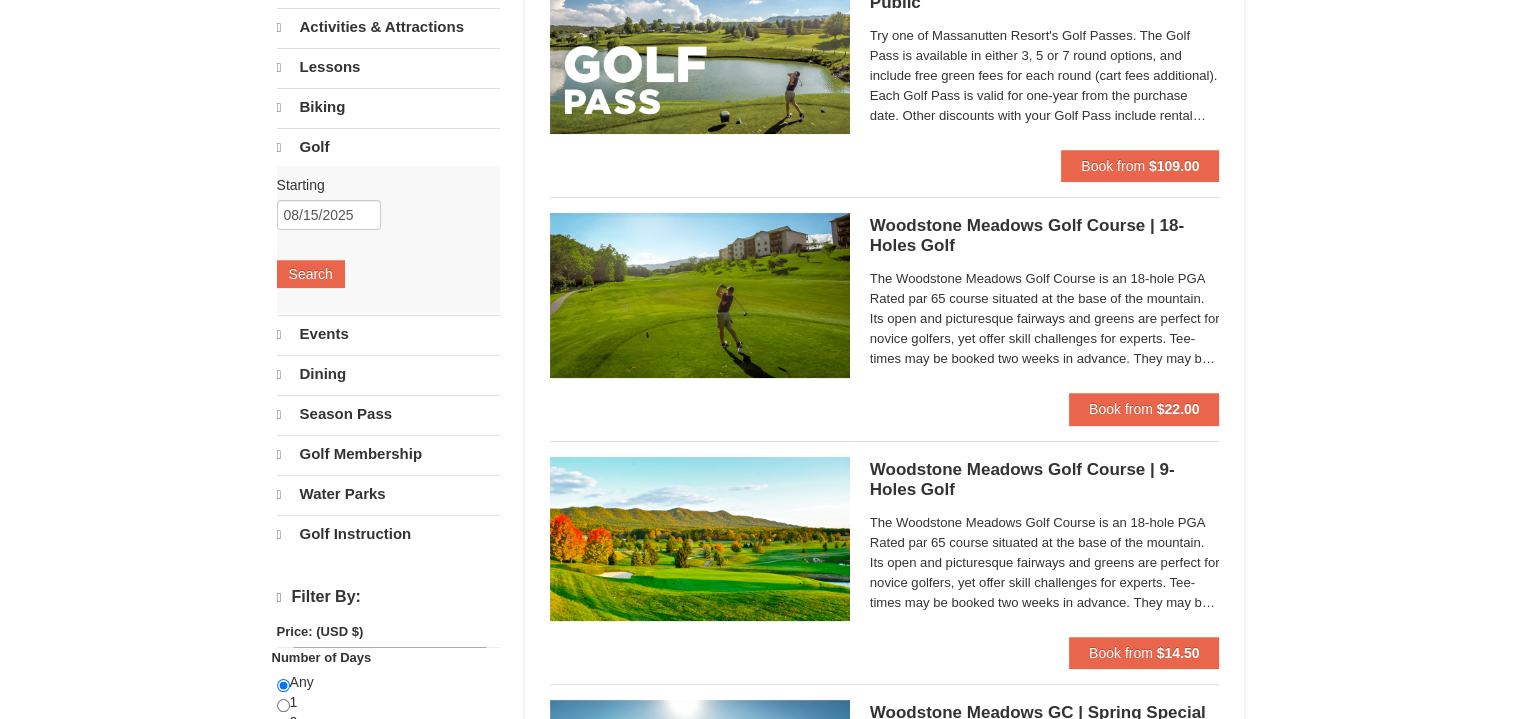 select on "8" 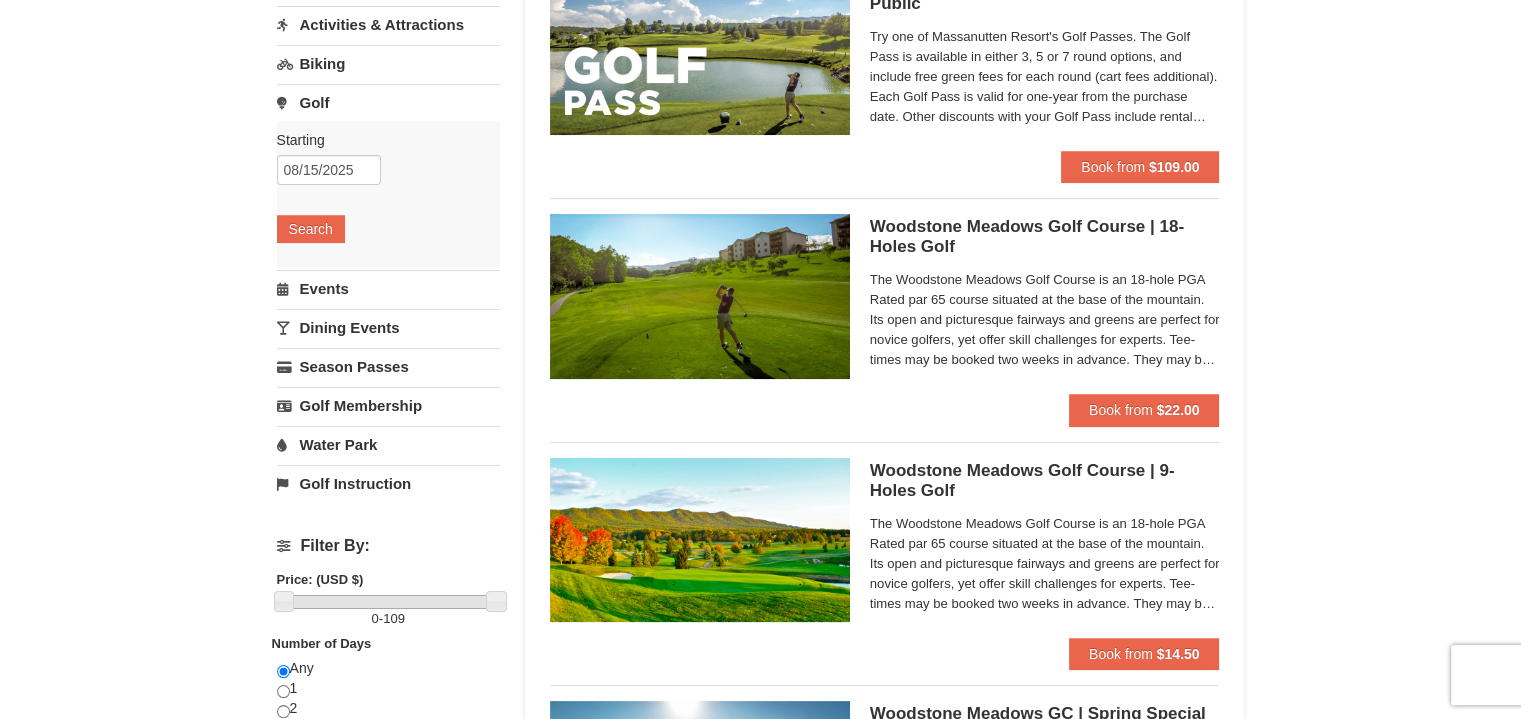 scroll, scrollTop: 0, scrollLeft: 0, axis: both 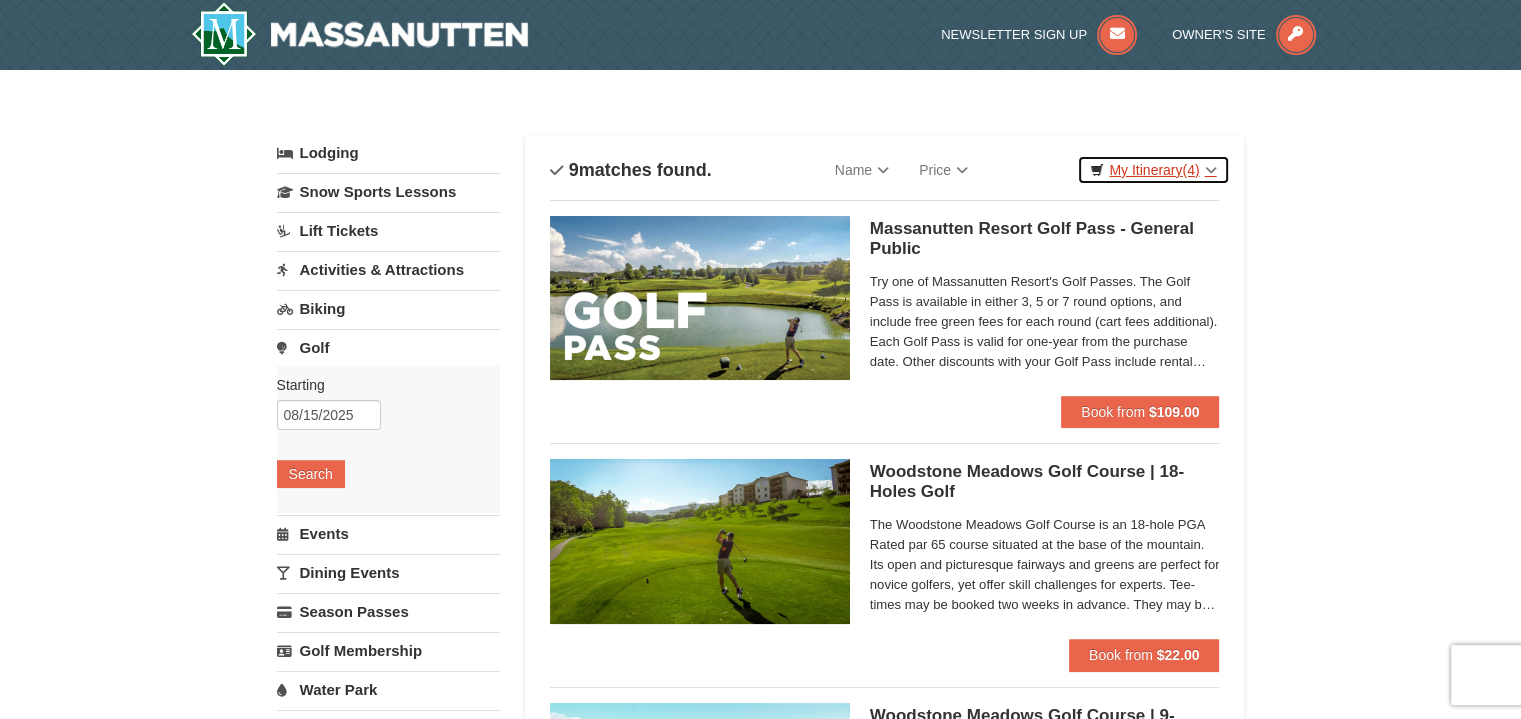 click on "My Itinerary (4)" at bounding box center [1153, 170] 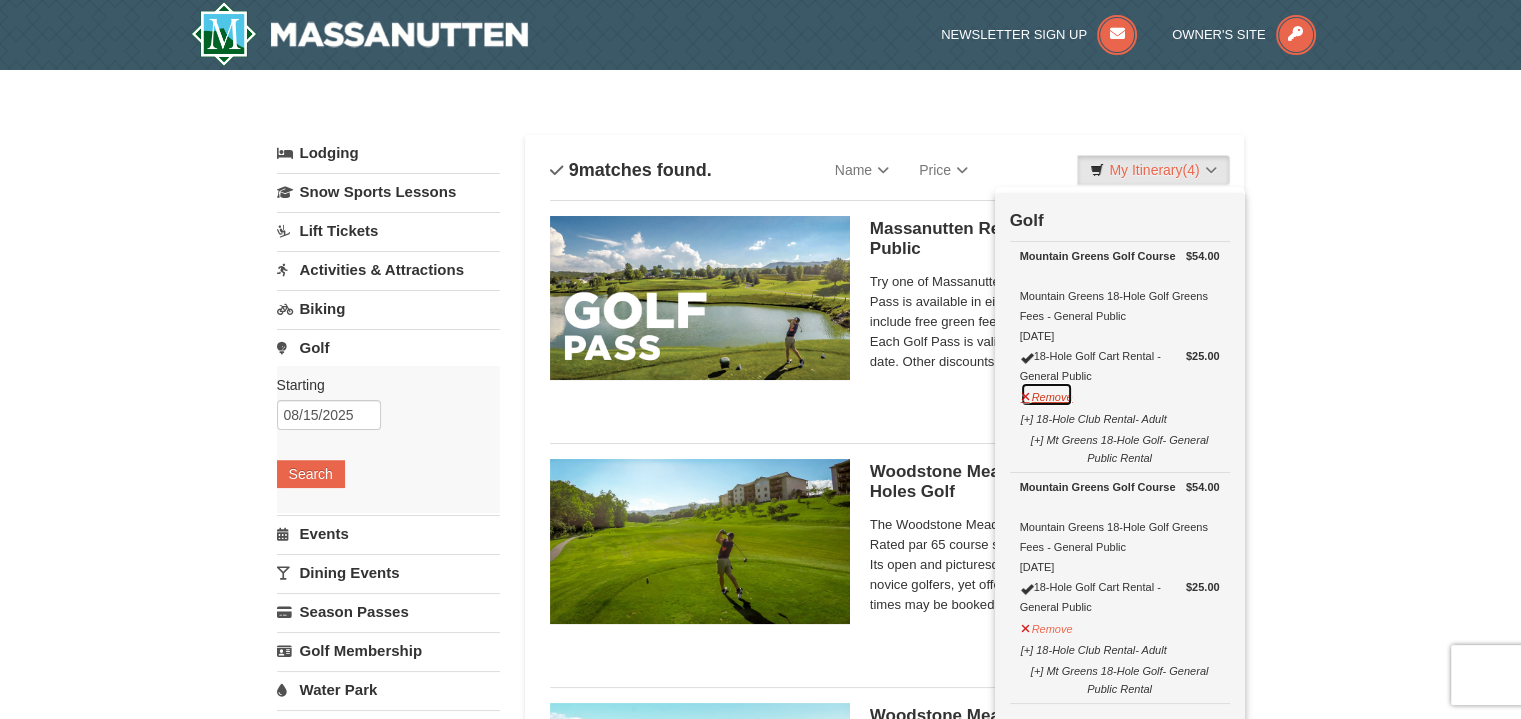 click on "Remove" at bounding box center [1047, 394] 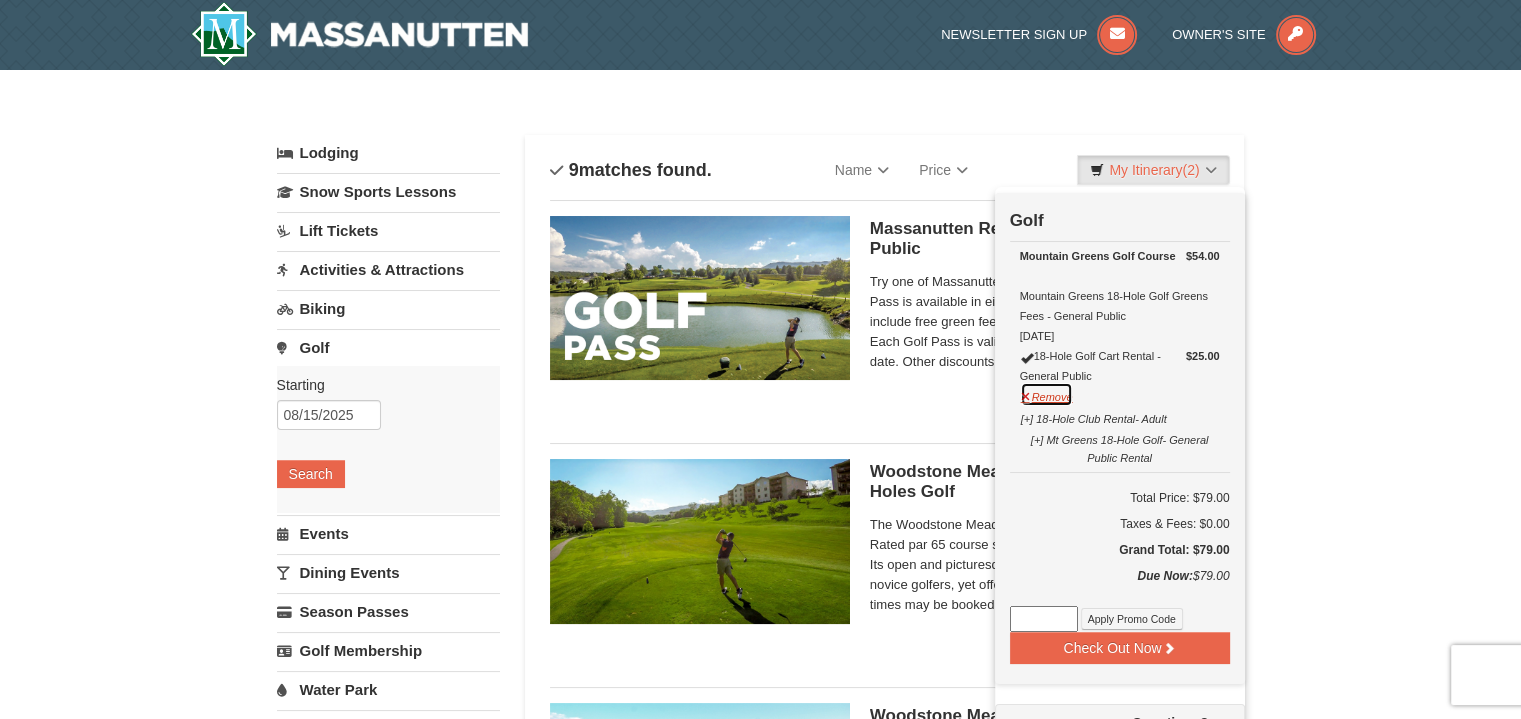 click on "Remove" at bounding box center [1047, 394] 